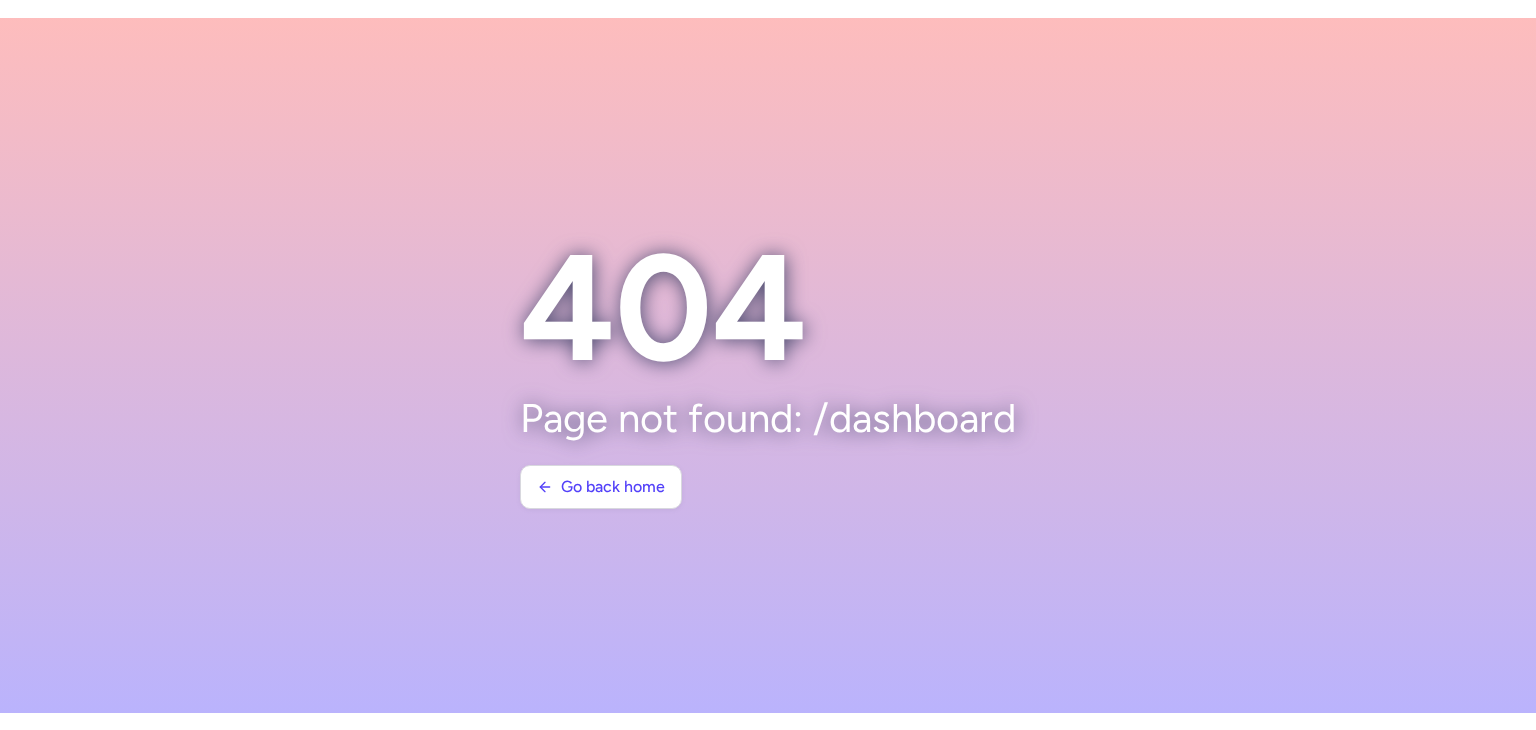scroll, scrollTop: 0, scrollLeft: 0, axis: both 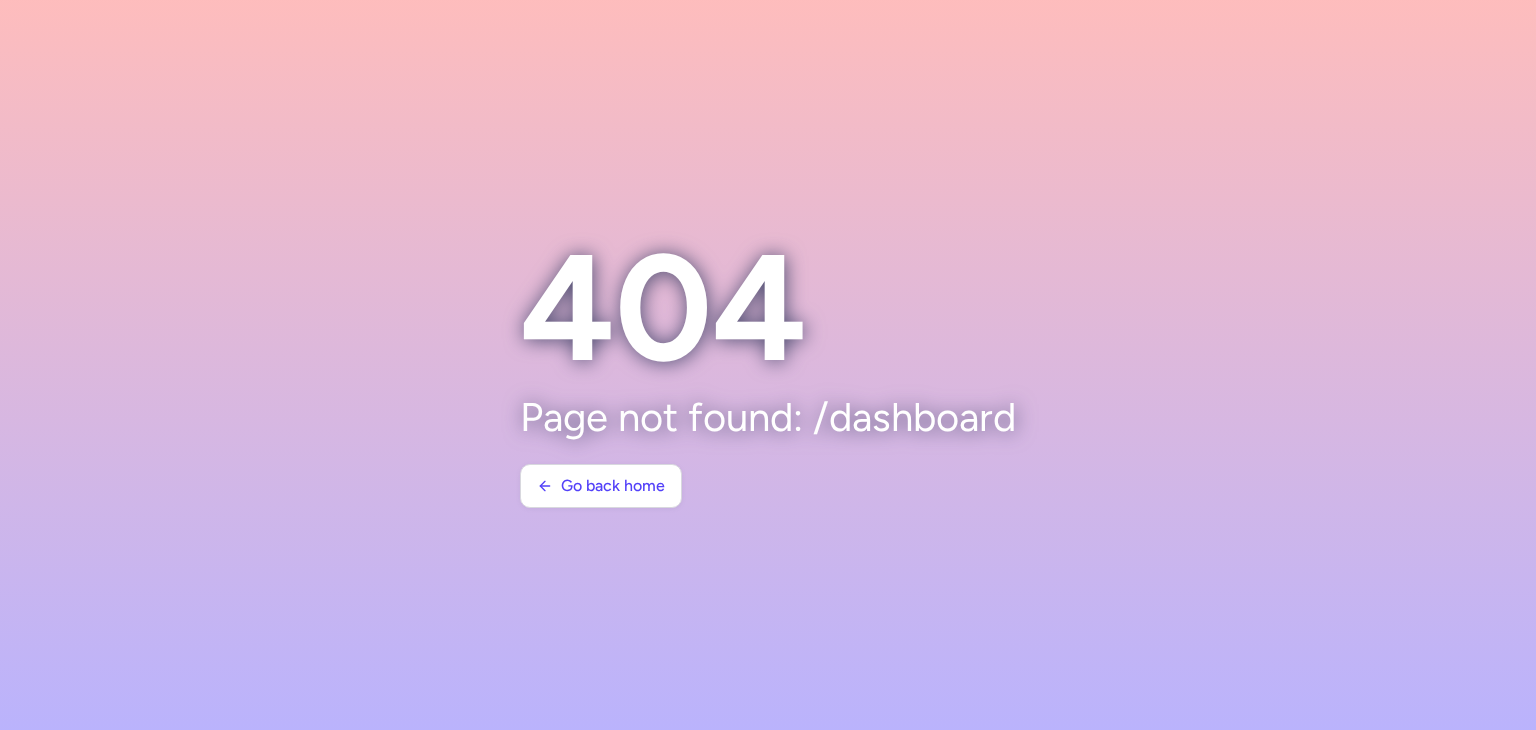 click on "404 Page not found: /dashboard  Go back home" at bounding box center (768, 365) 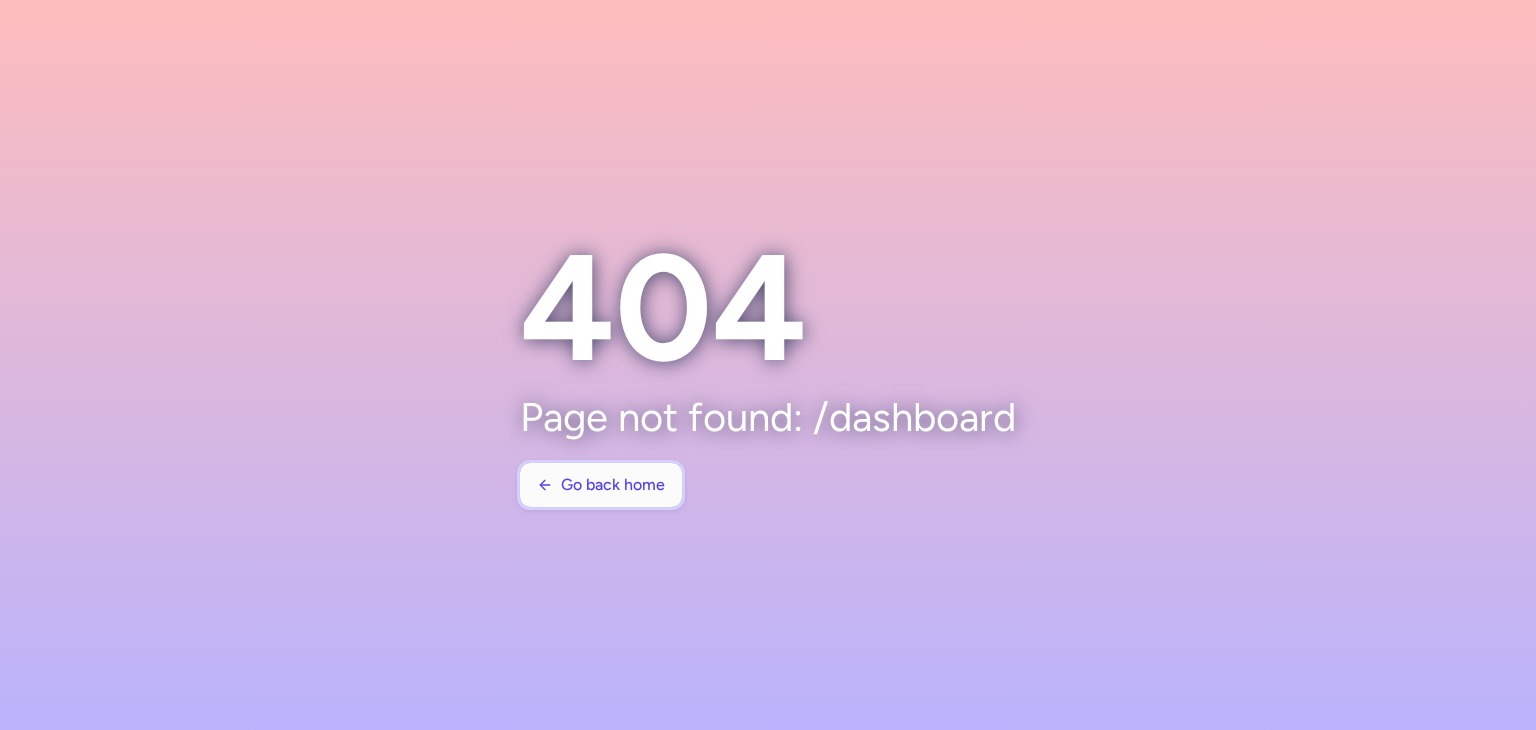 click on "Go back home" at bounding box center (613, 485) 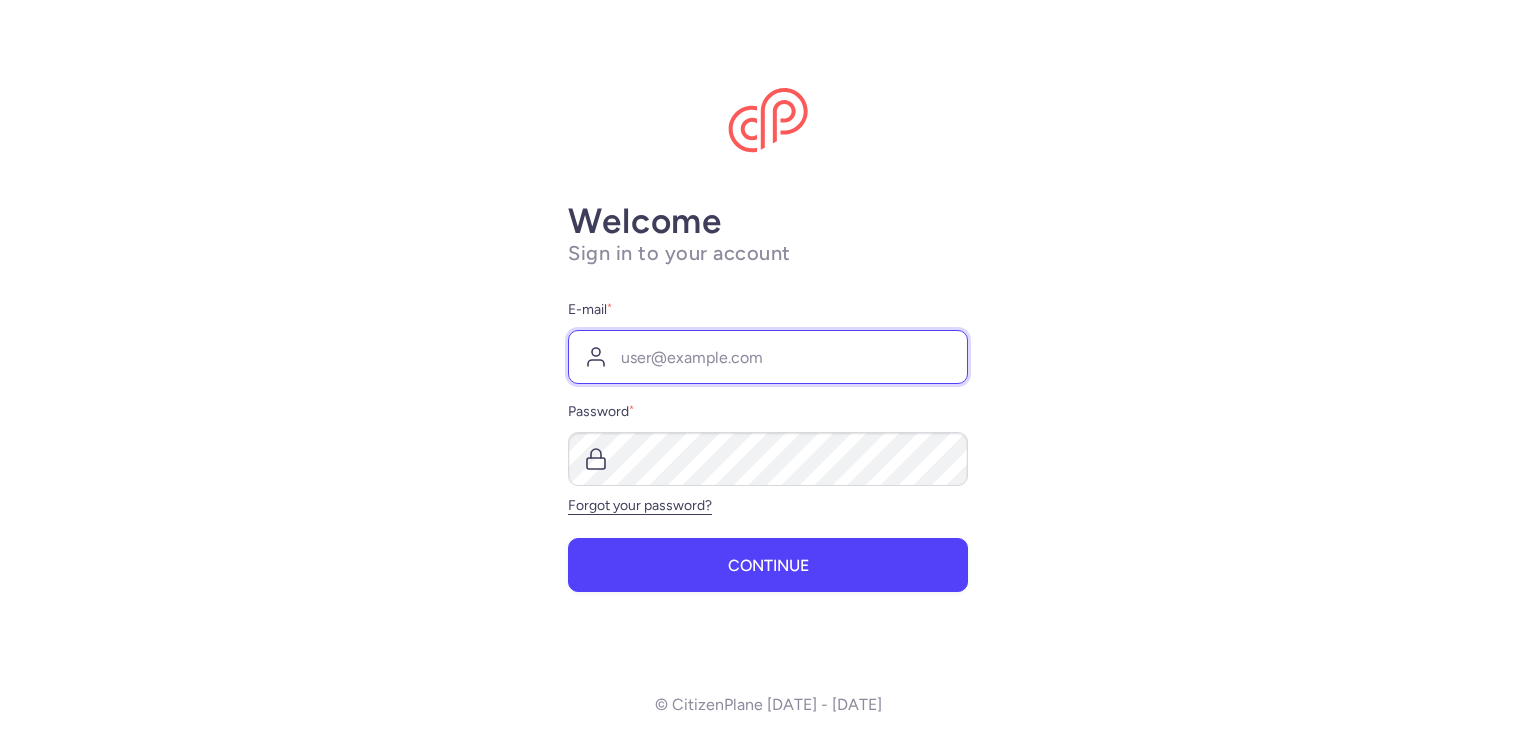 click on "E-mail  *" at bounding box center [768, 357] 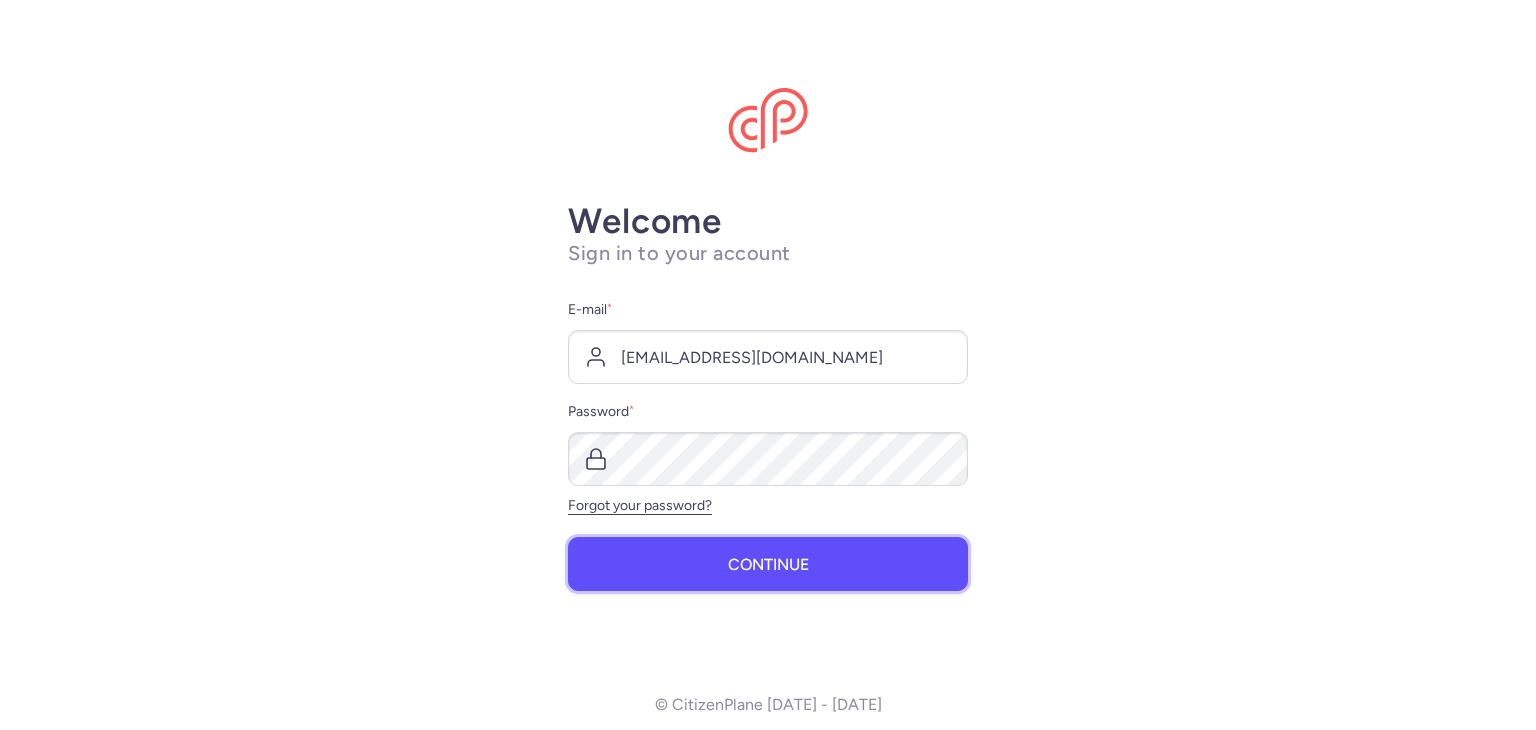 click on "Continue" at bounding box center [768, 564] 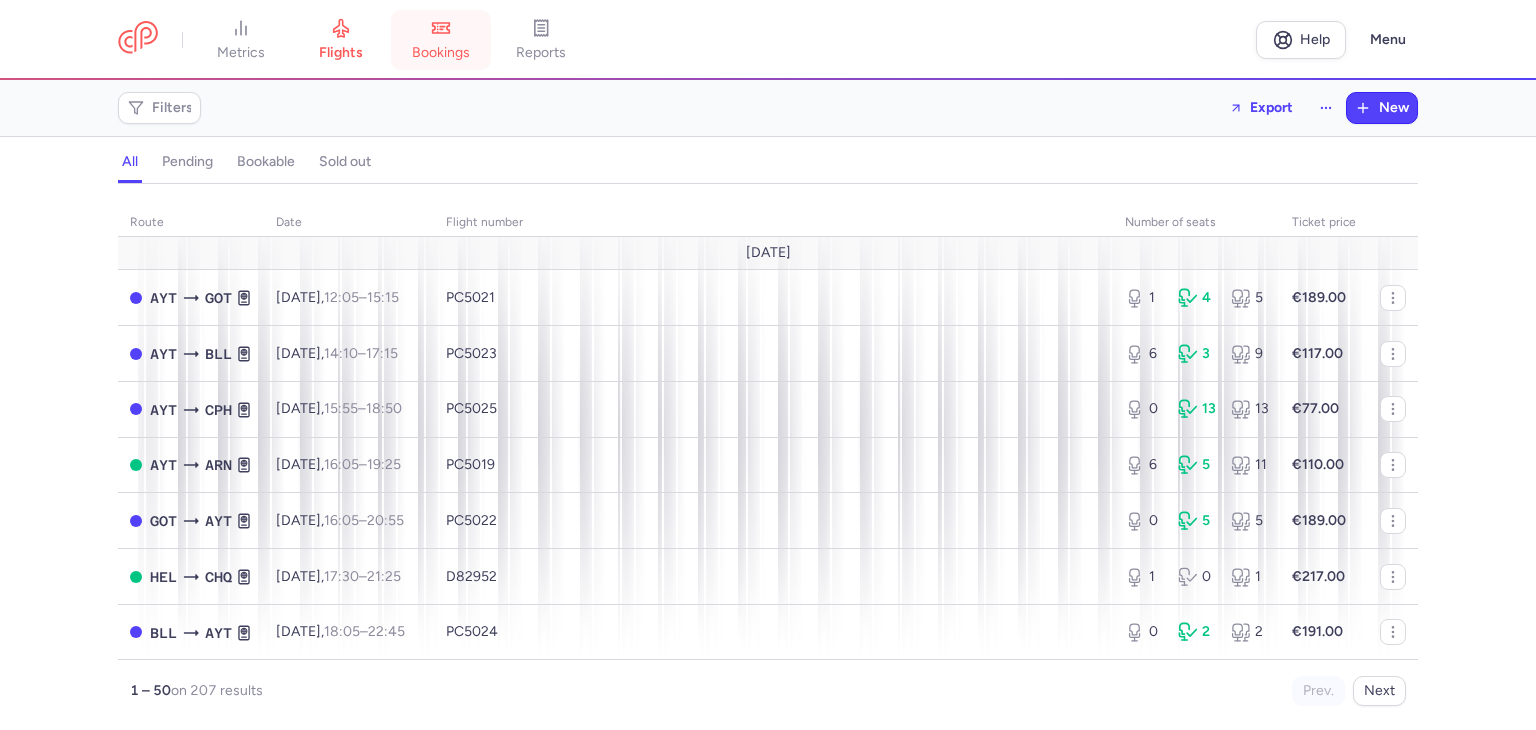 click on "bookings" at bounding box center (441, 40) 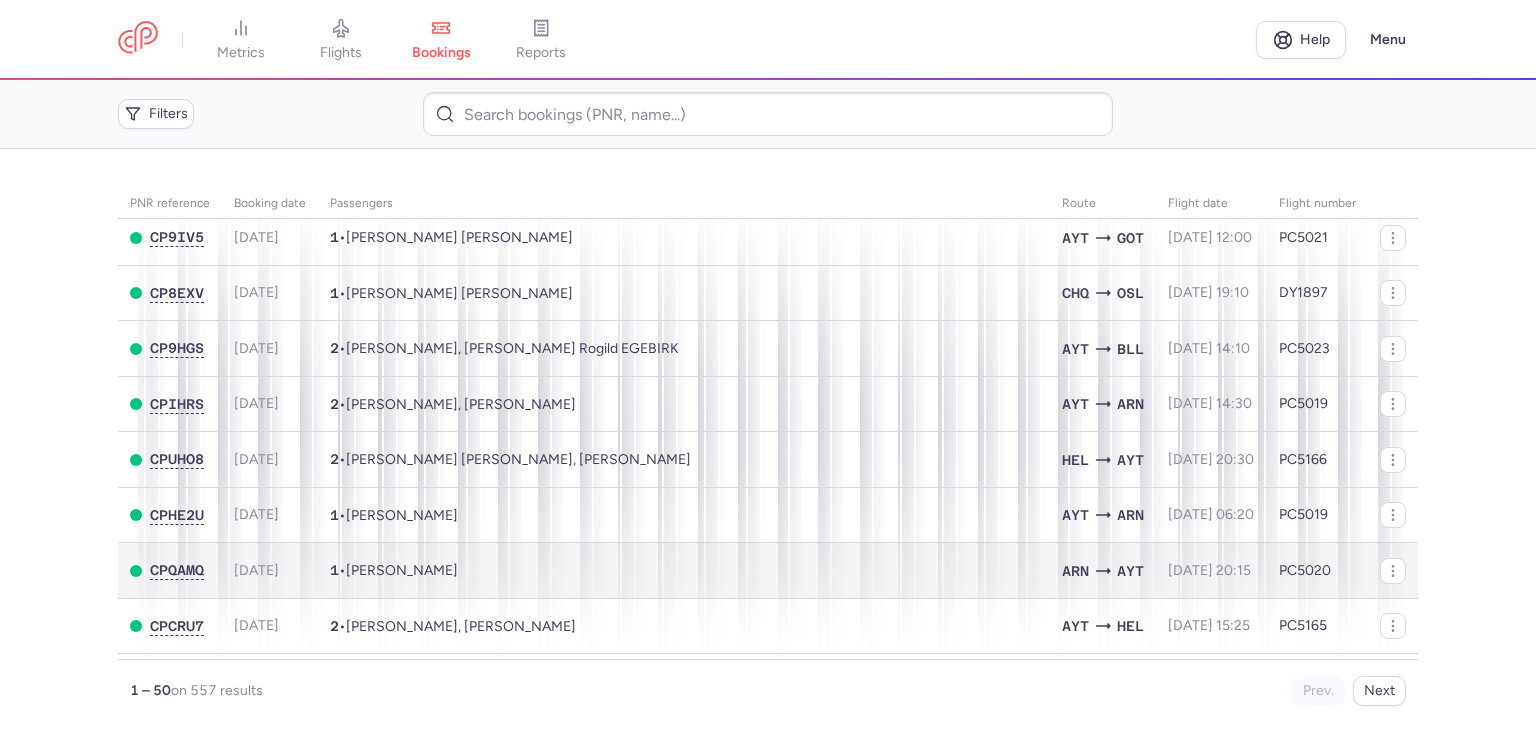 scroll, scrollTop: 100, scrollLeft: 0, axis: vertical 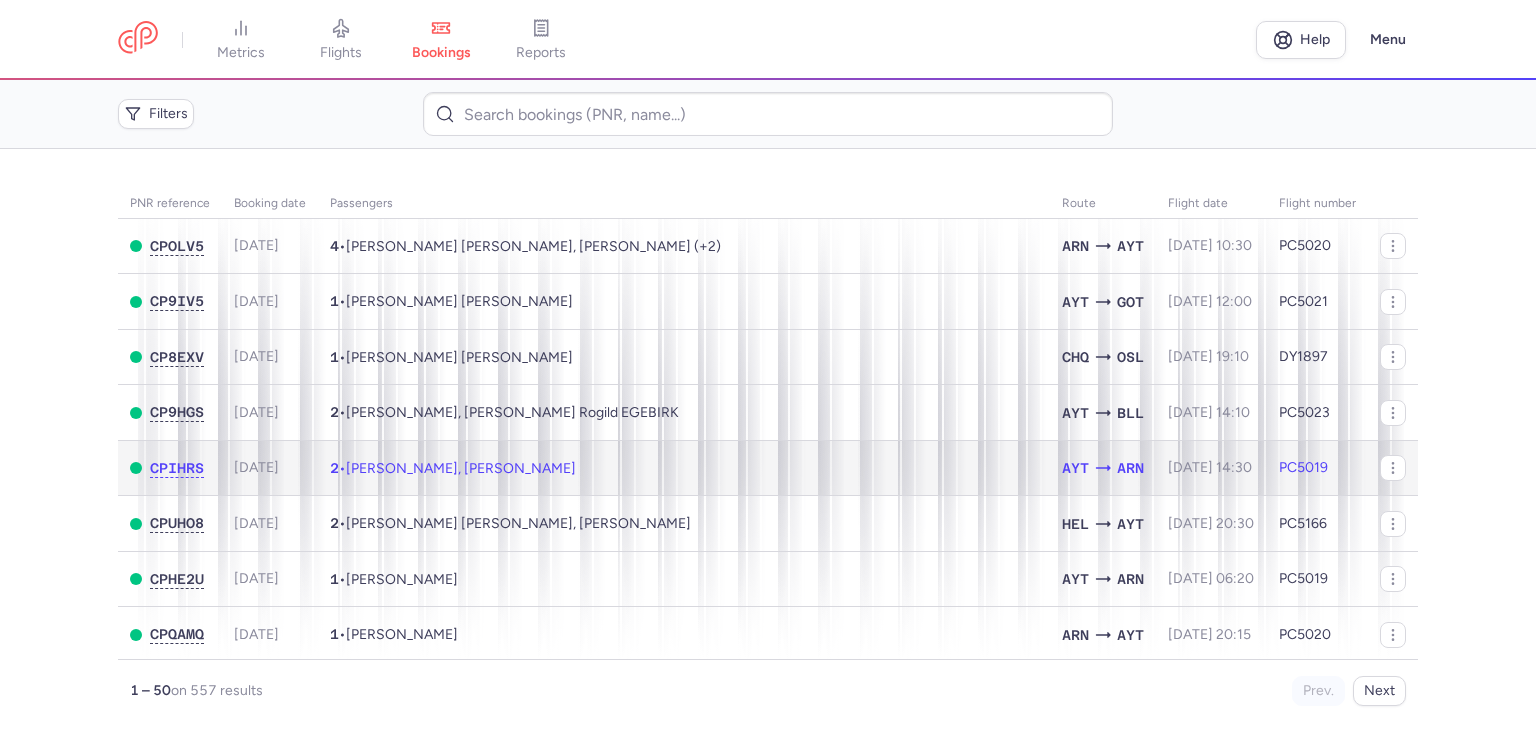 click on "2  •  [PERSON_NAME], [PERSON_NAME]" 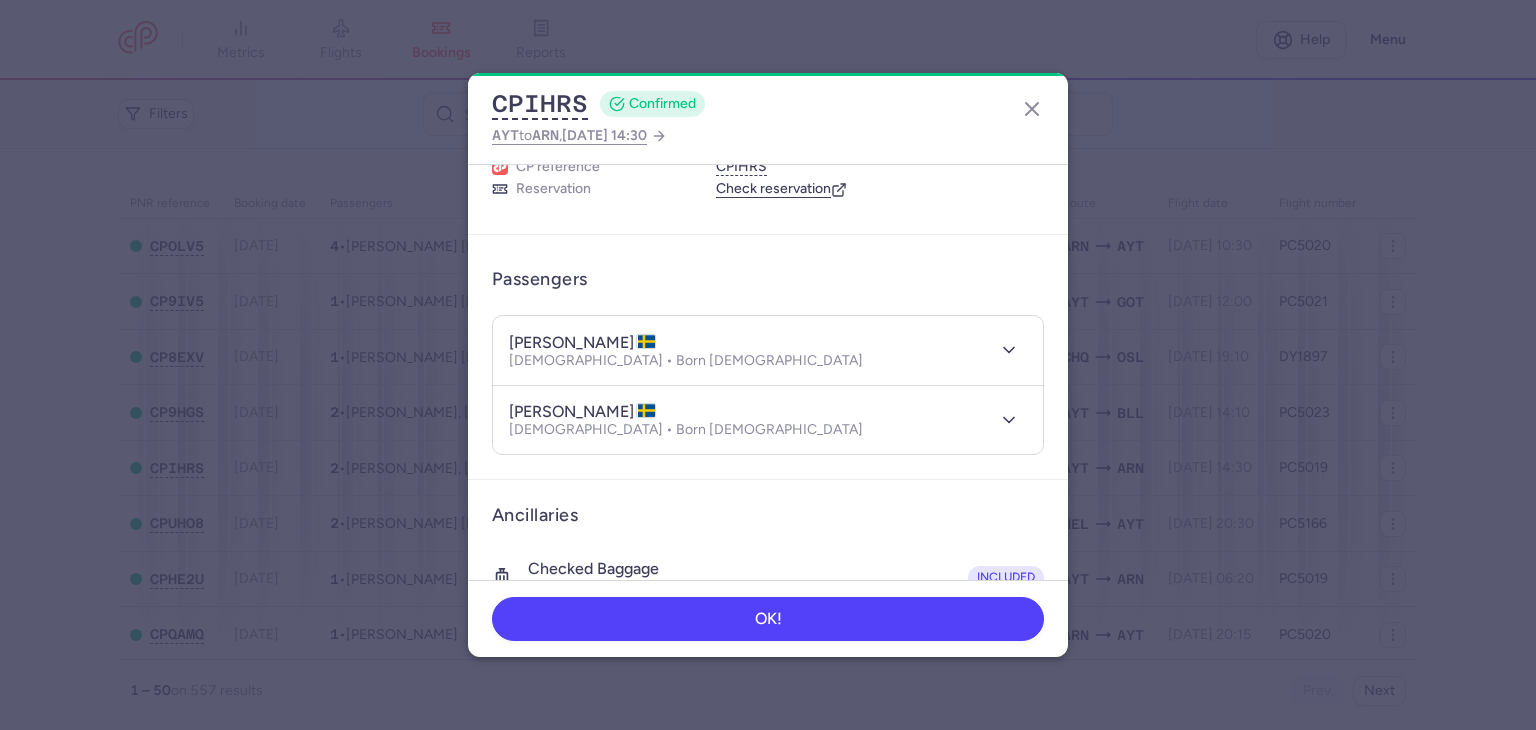 scroll, scrollTop: 100, scrollLeft: 0, axis: vertical 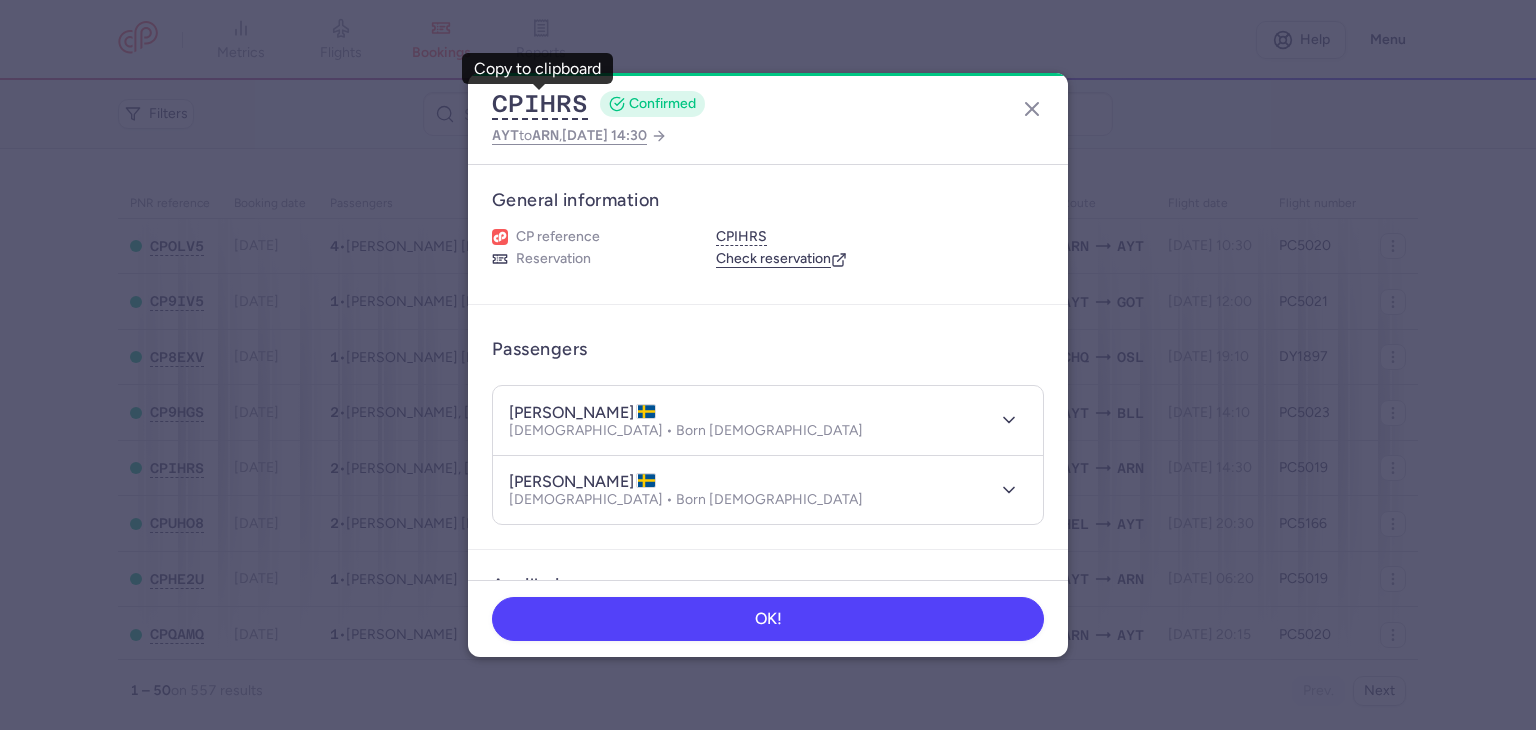 type 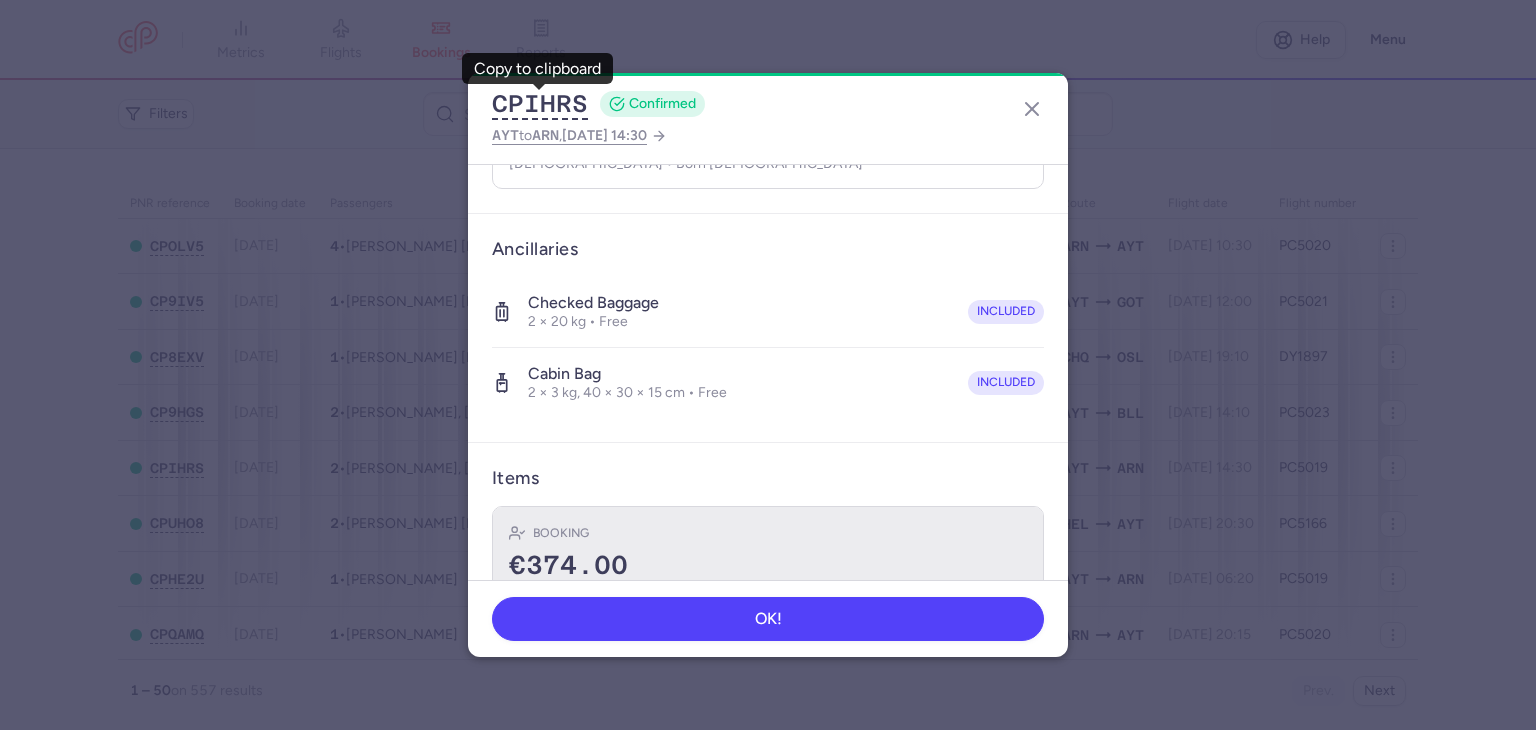 scroll, scrollTop: 464, scrollLeft: 0, axis: vertical 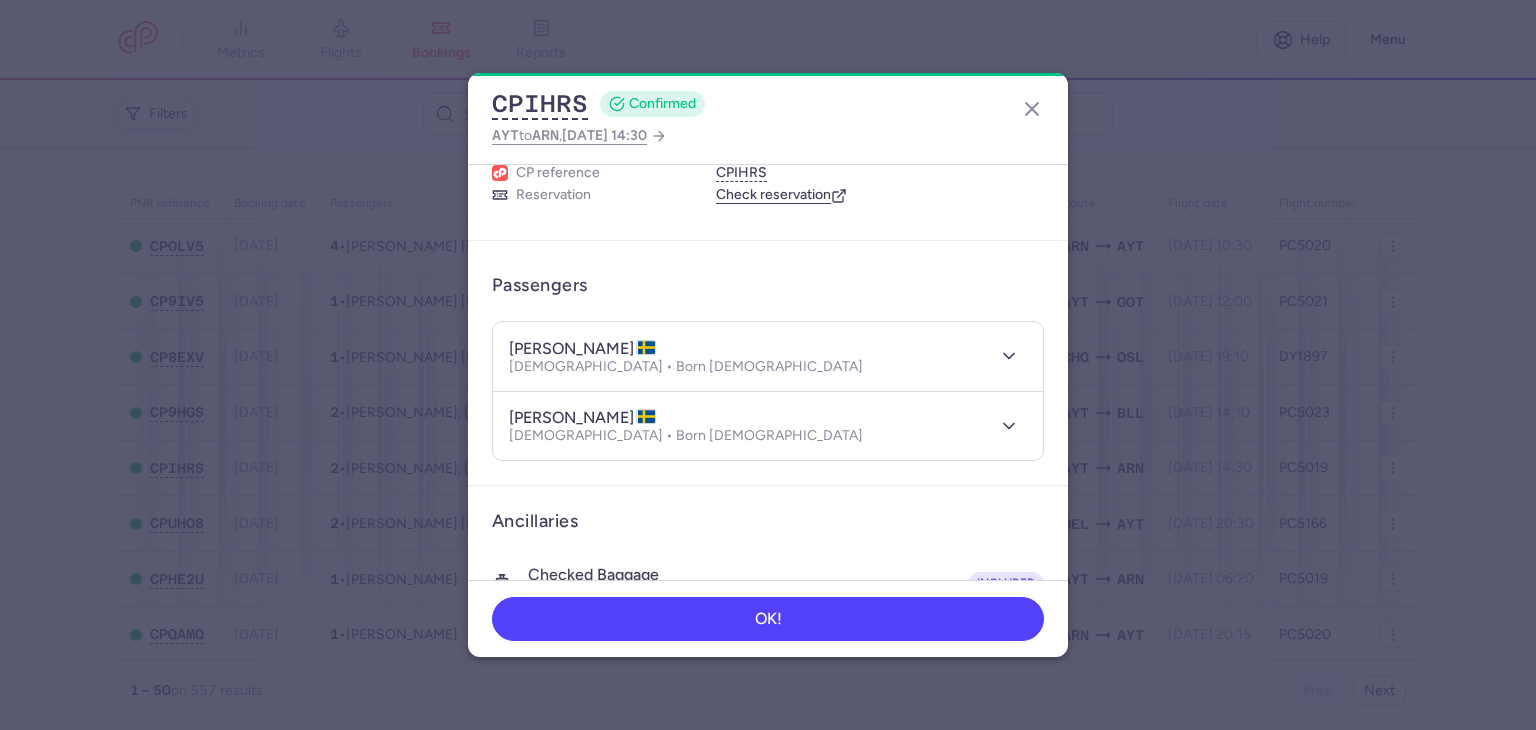 click on "[PERSON_NAME]  [DEMOGRAPHIC_DATA] • Born [DEMOGRAPHIC_DATA]" at bounding box center [768, 356] 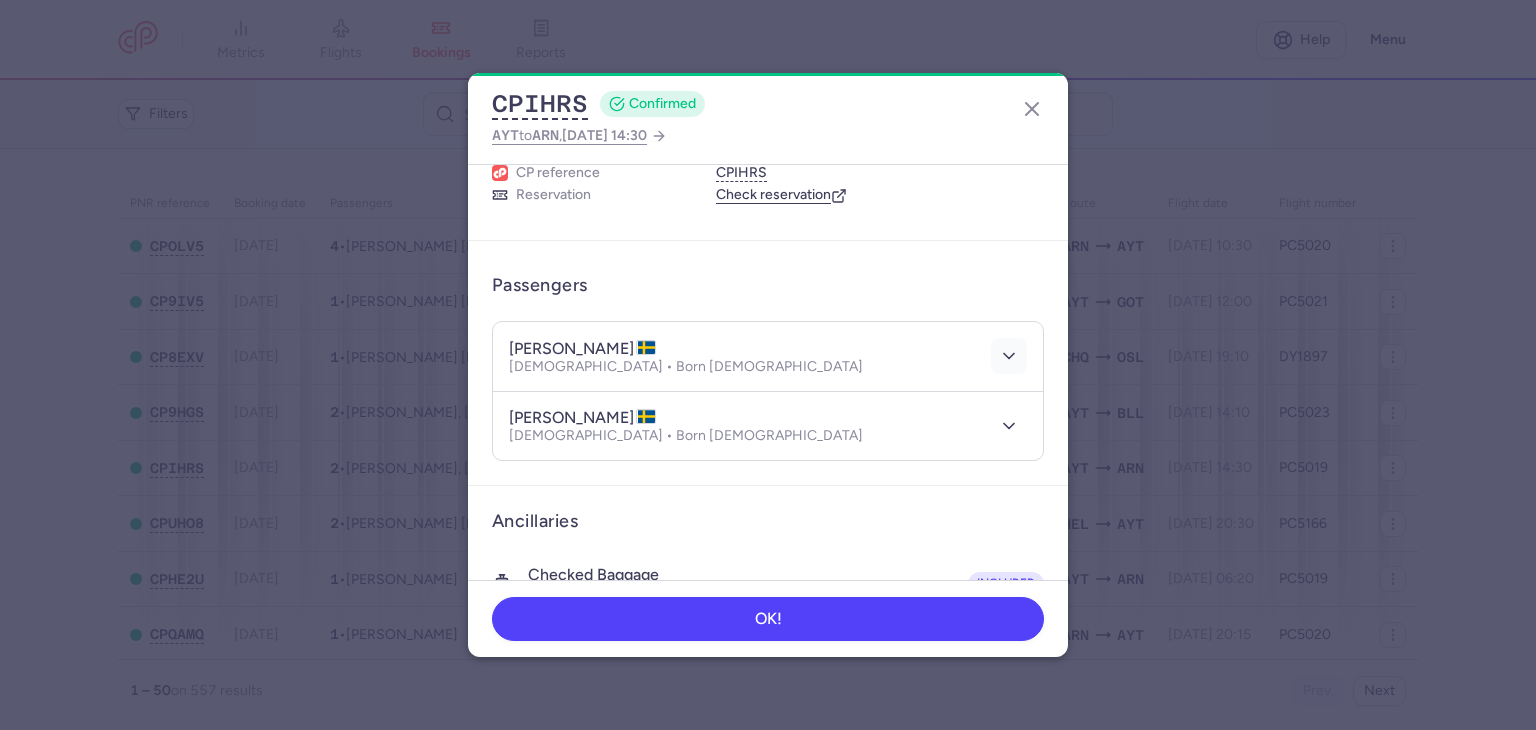 click 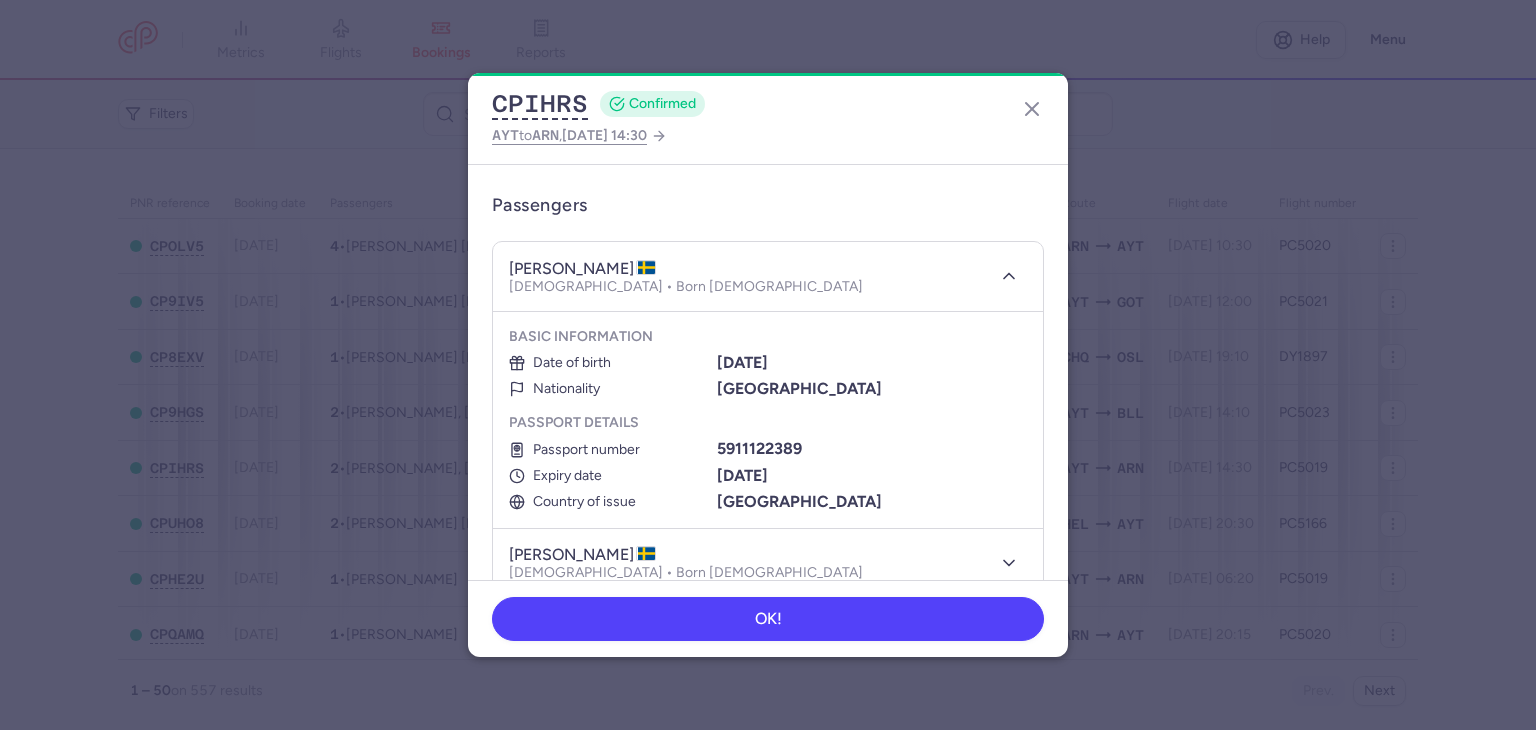 scroll, scrollTop: 264, scrollLeft: 0, axis: vertical 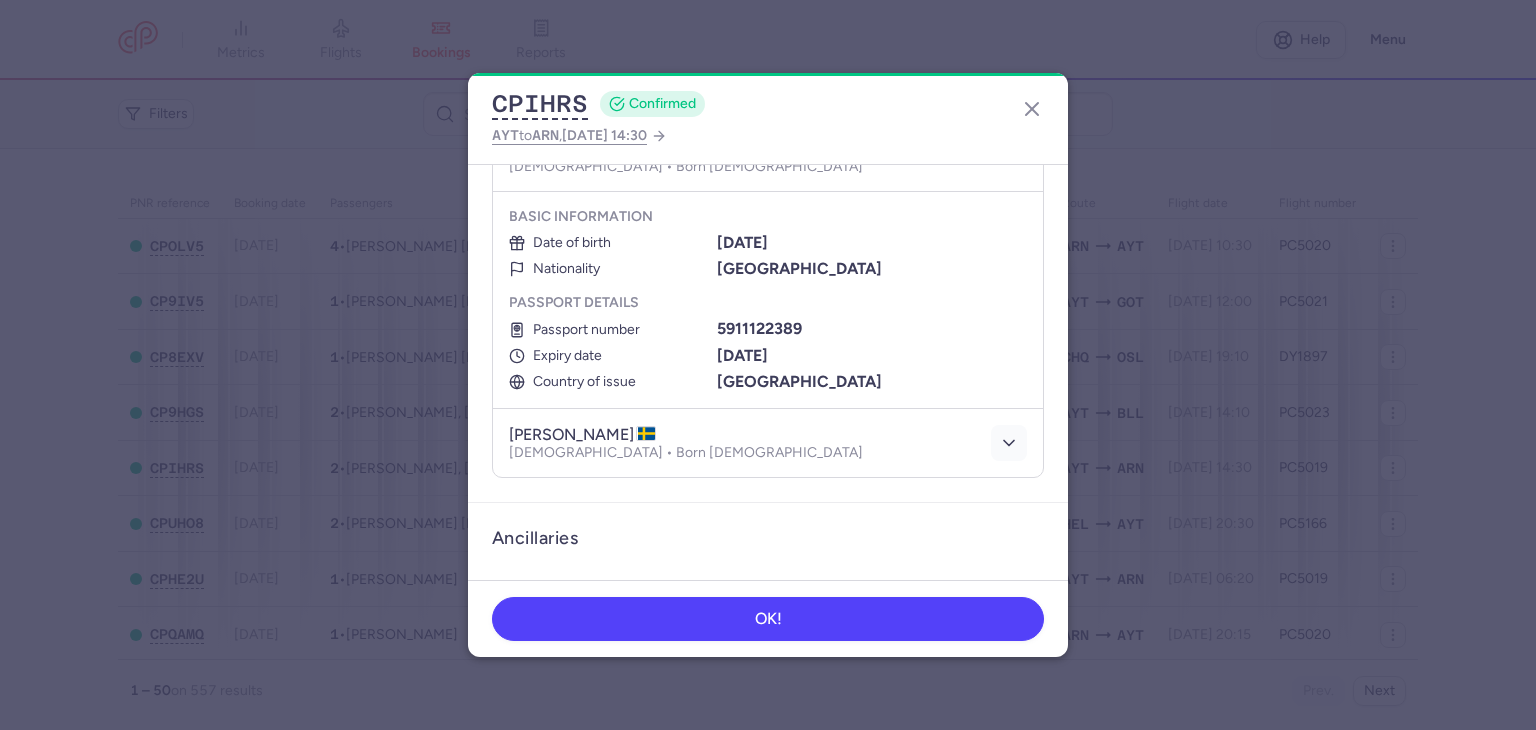 click 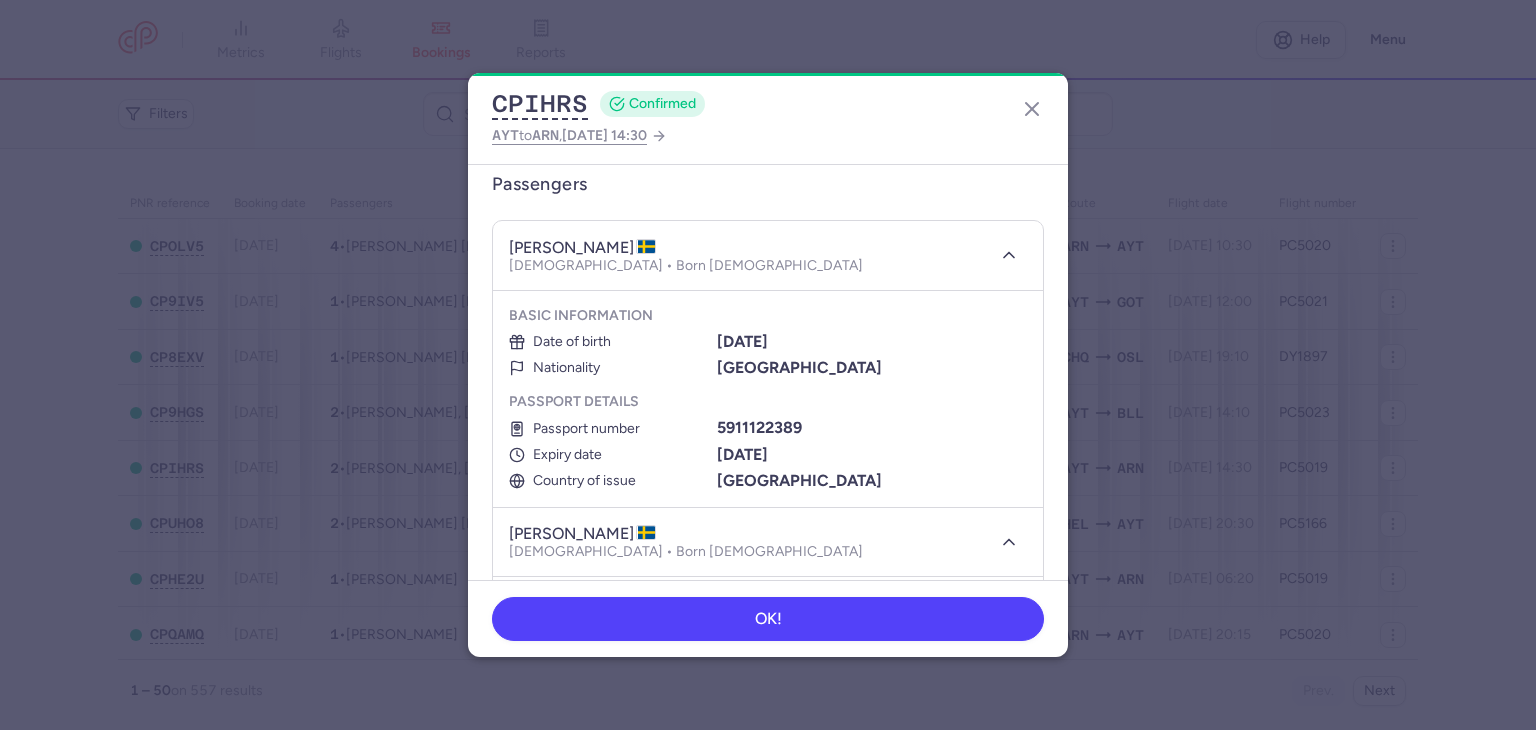 scroll, scrollTop: 164, scrollLeft: 0, axis: vertical 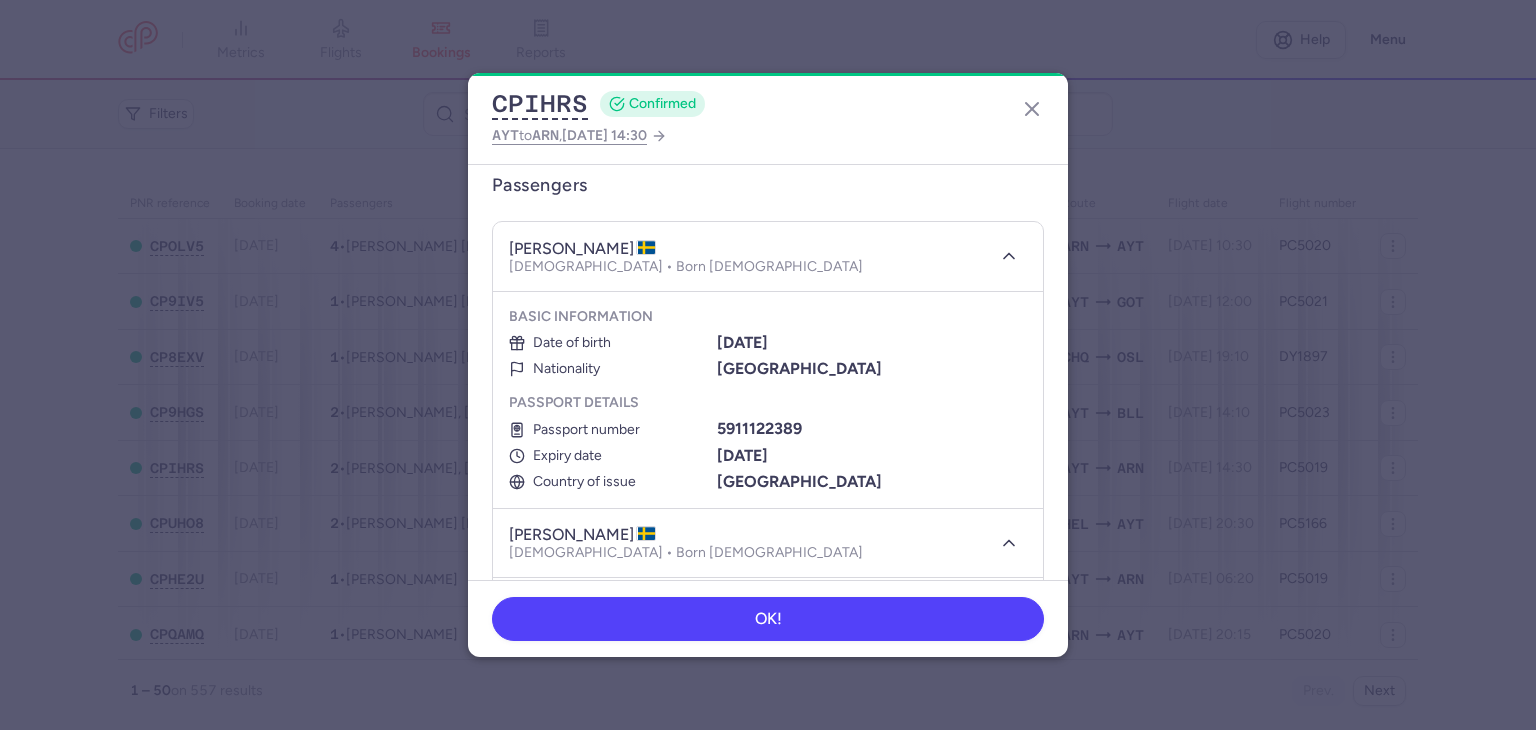 type 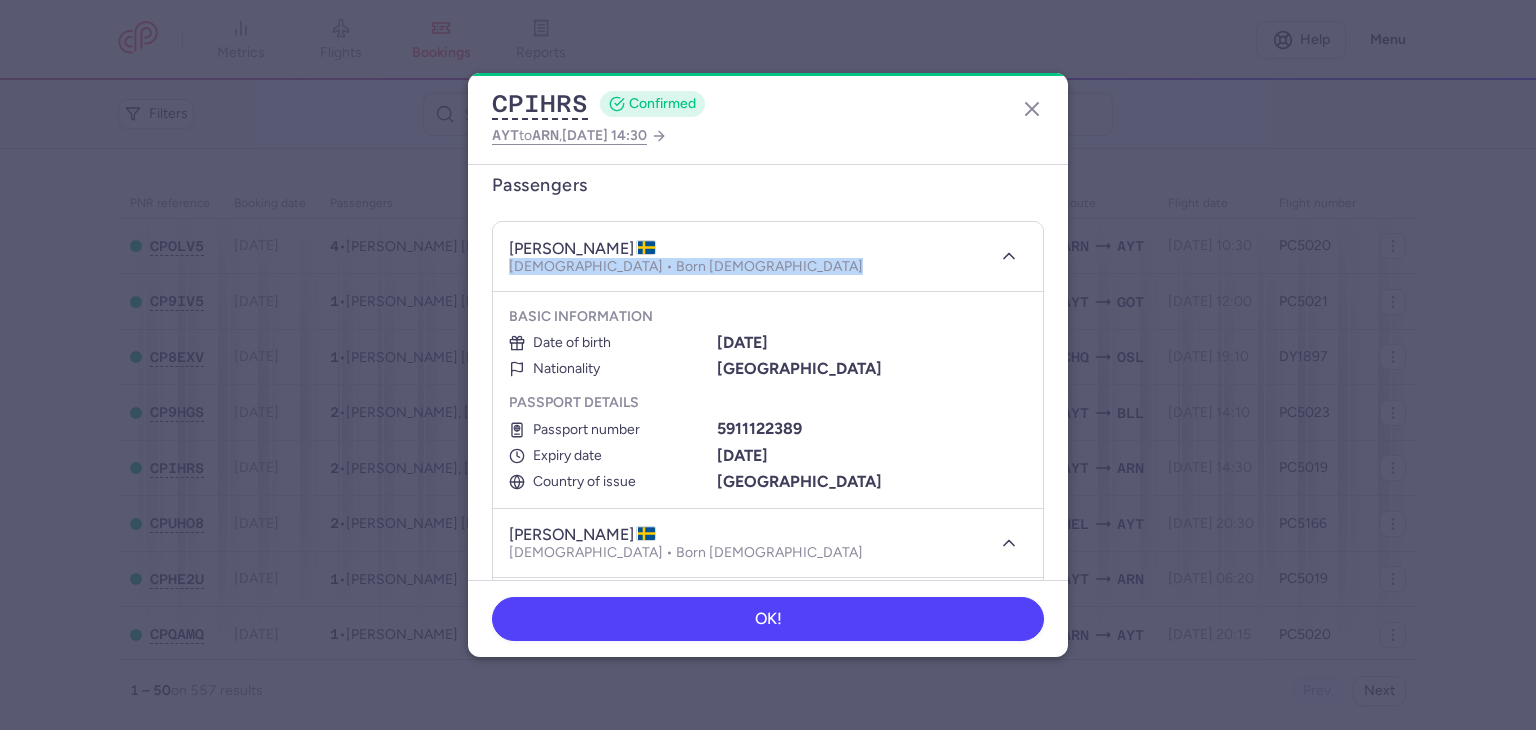 click on "[PERSON_NAME]  [DEMOGRAPHIC_DATA] • Born [DEMOGRAPHIC_DATA]" at bounding box center [768, 257] 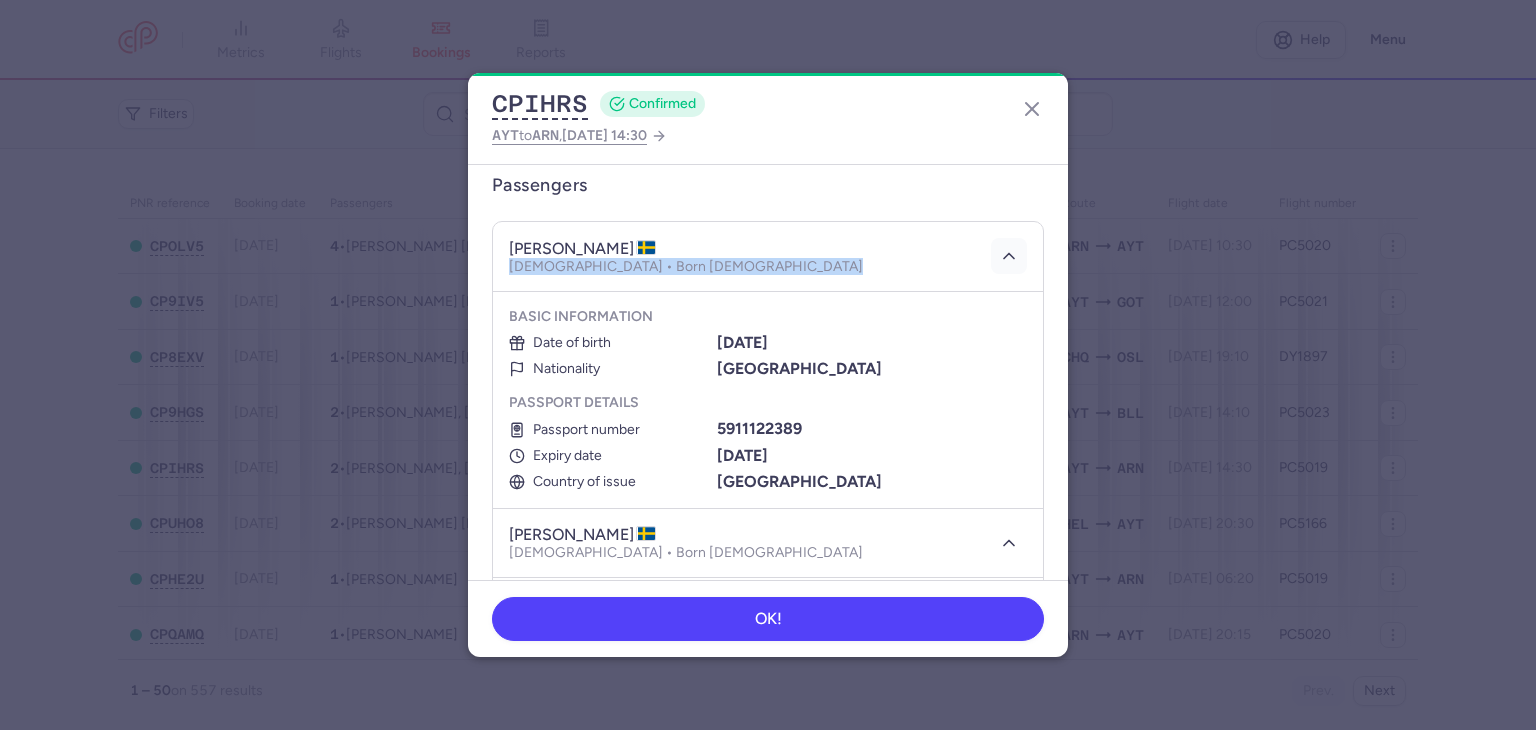 click 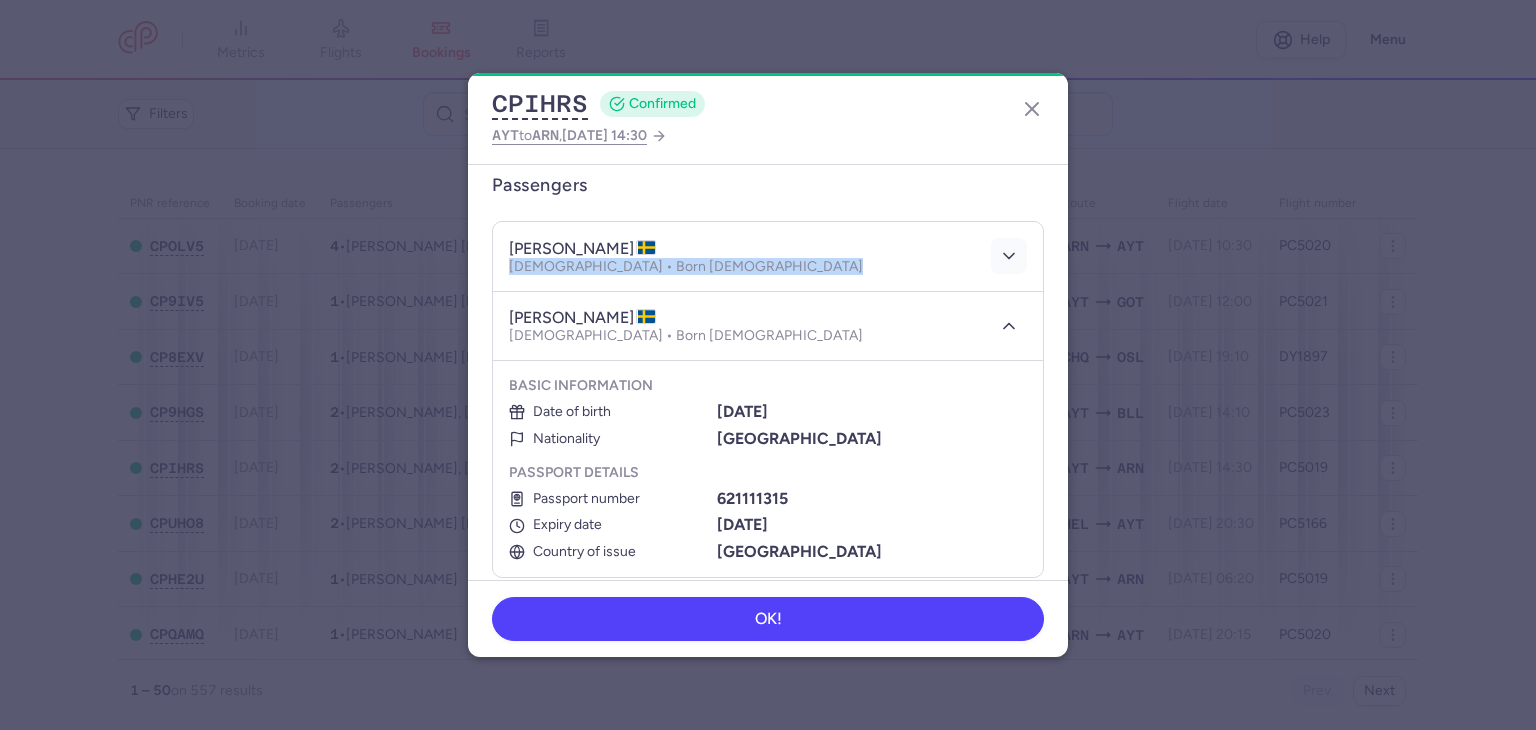 scroll, scrollTop: 264, scrollLeft: 0, axis: vertical 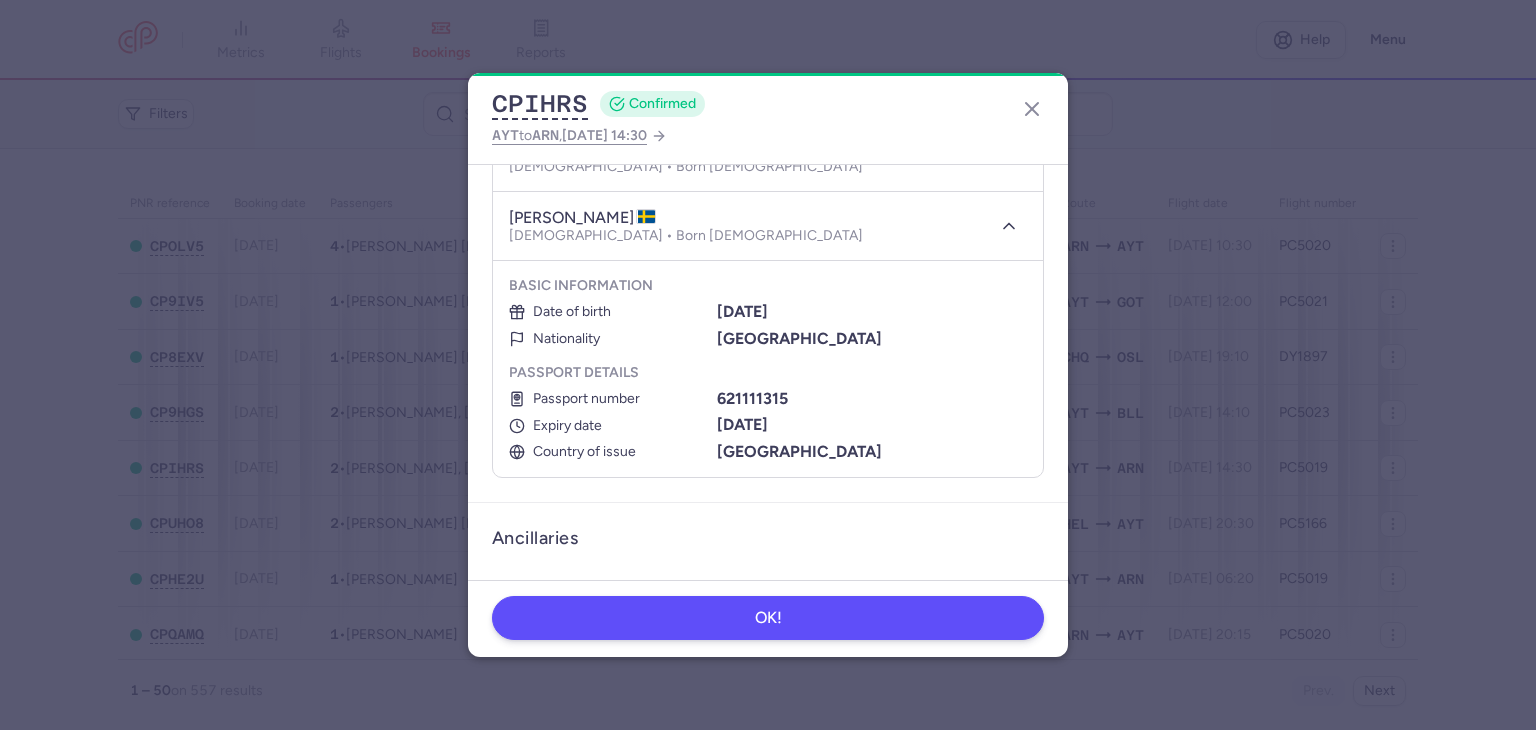 click on "OK!" 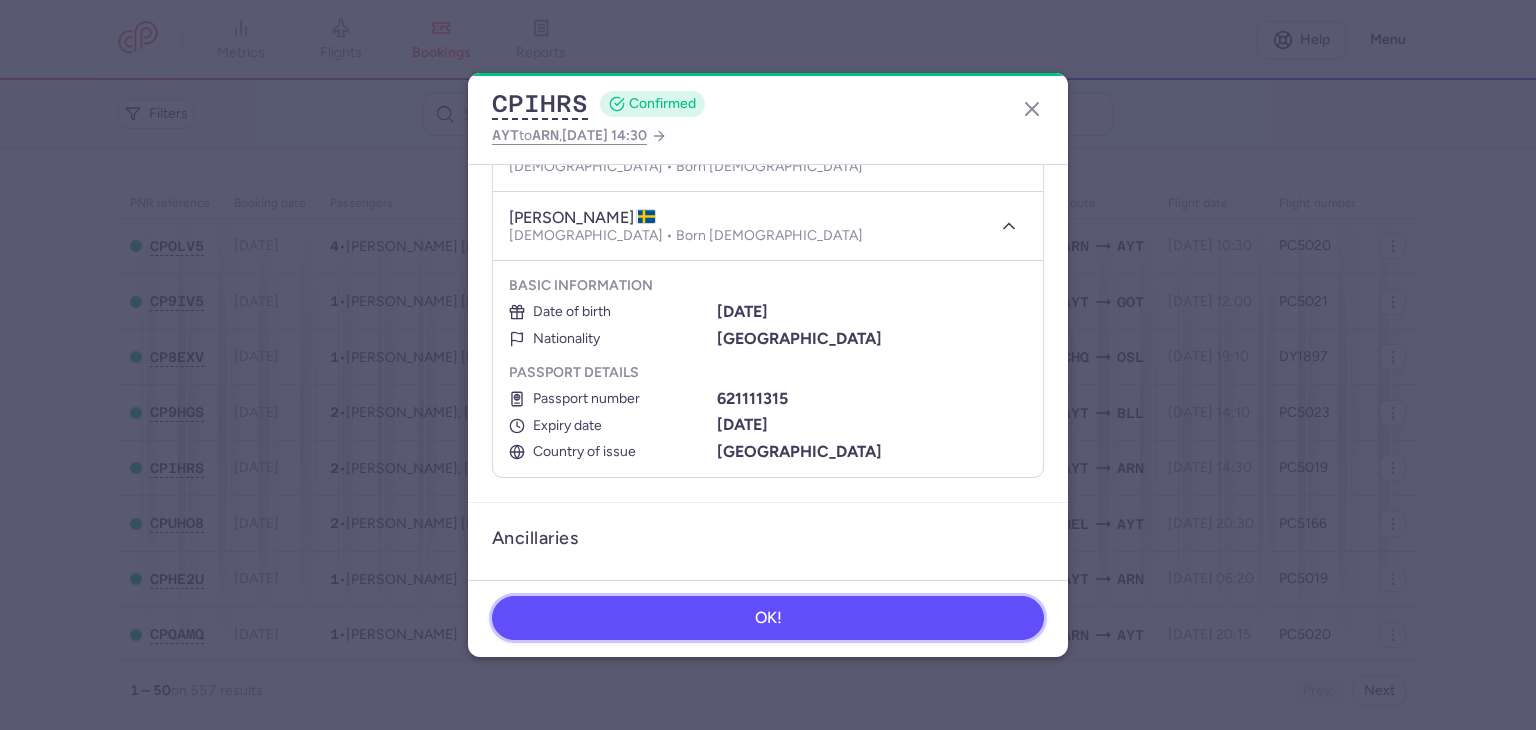 click on "OK!" at bounding box center (768, 618) 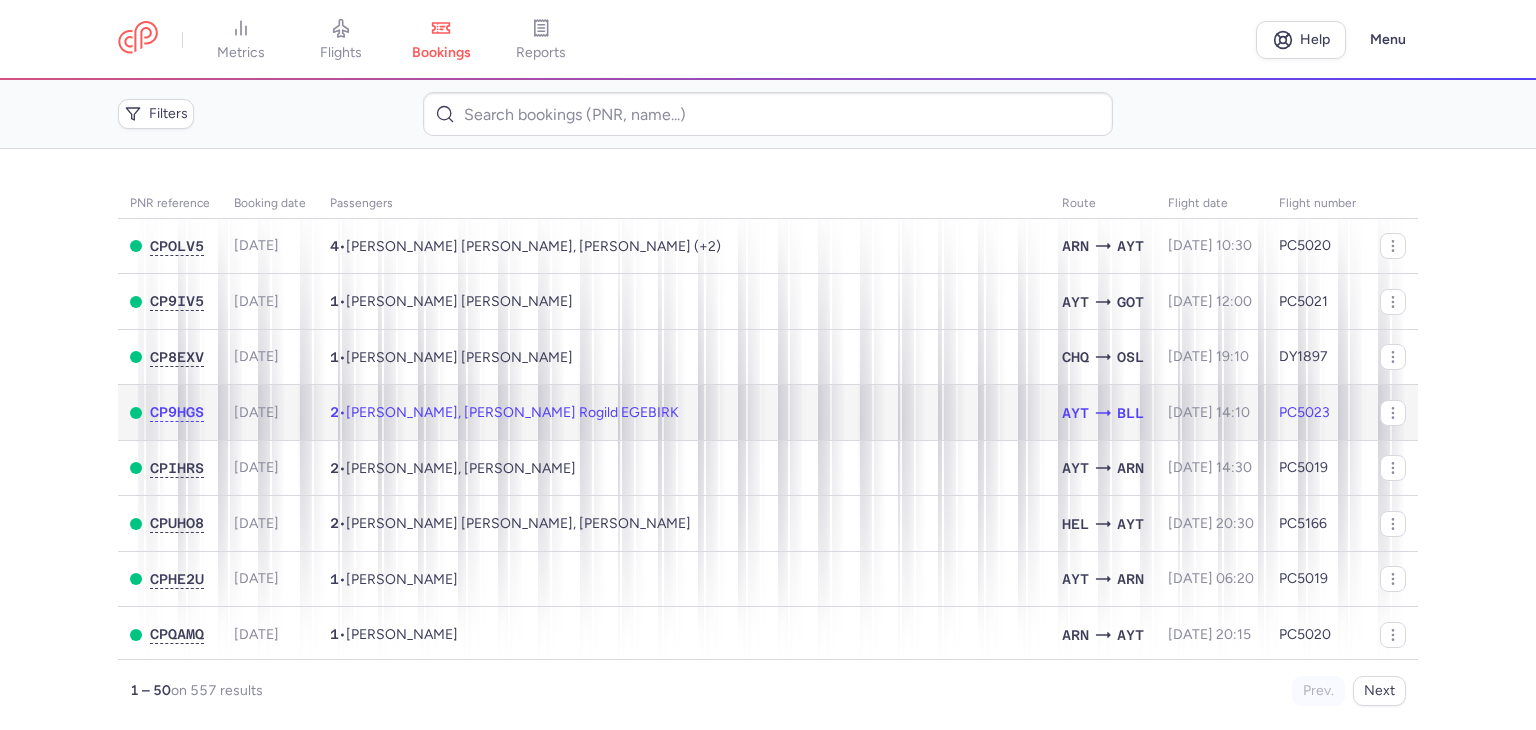 click on "[PERSON_NAME], [PERSON_NAME] Rogild EGEBIRK" at bounding box center [512, 412] 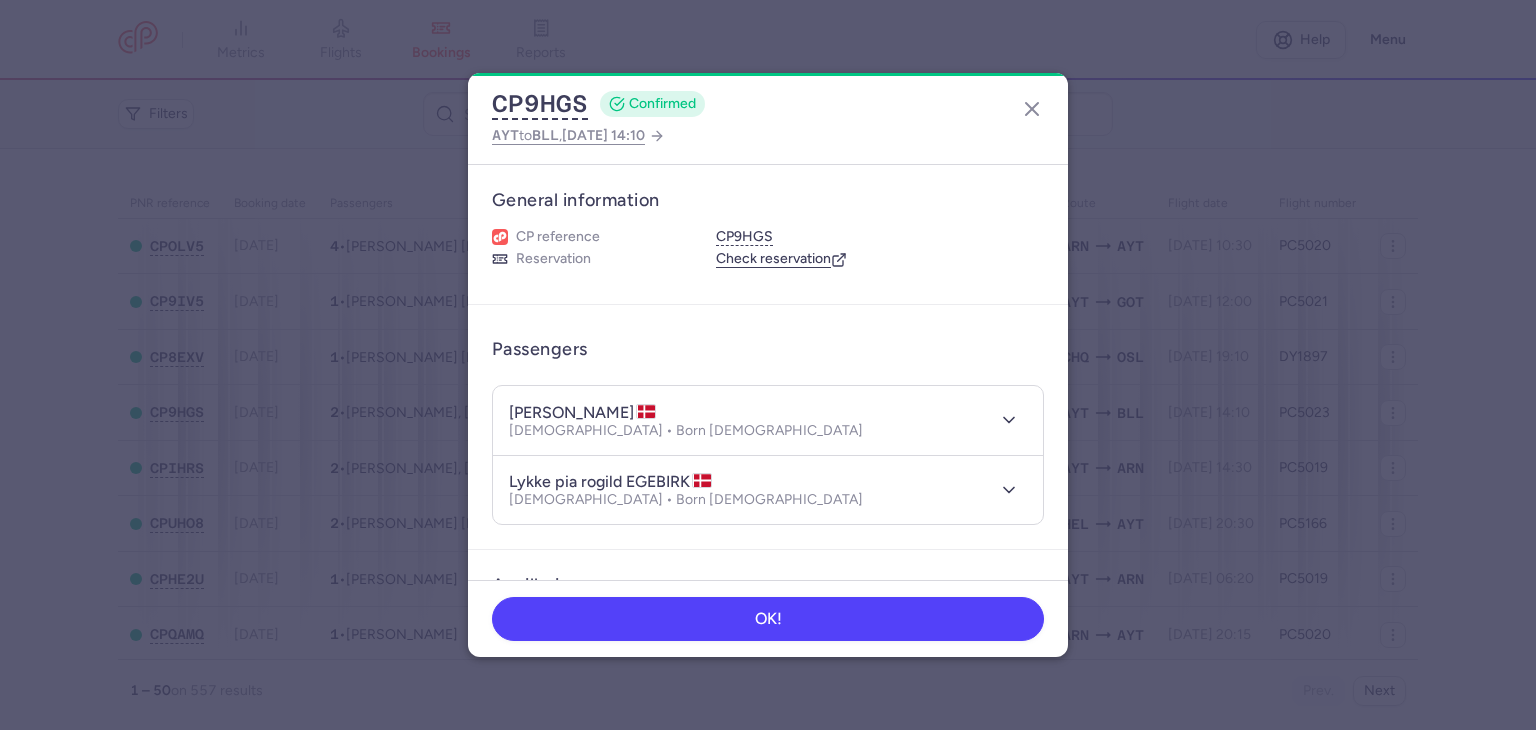 scroll, scrollTop: 100, scrollLeft: 0, axis: vertical 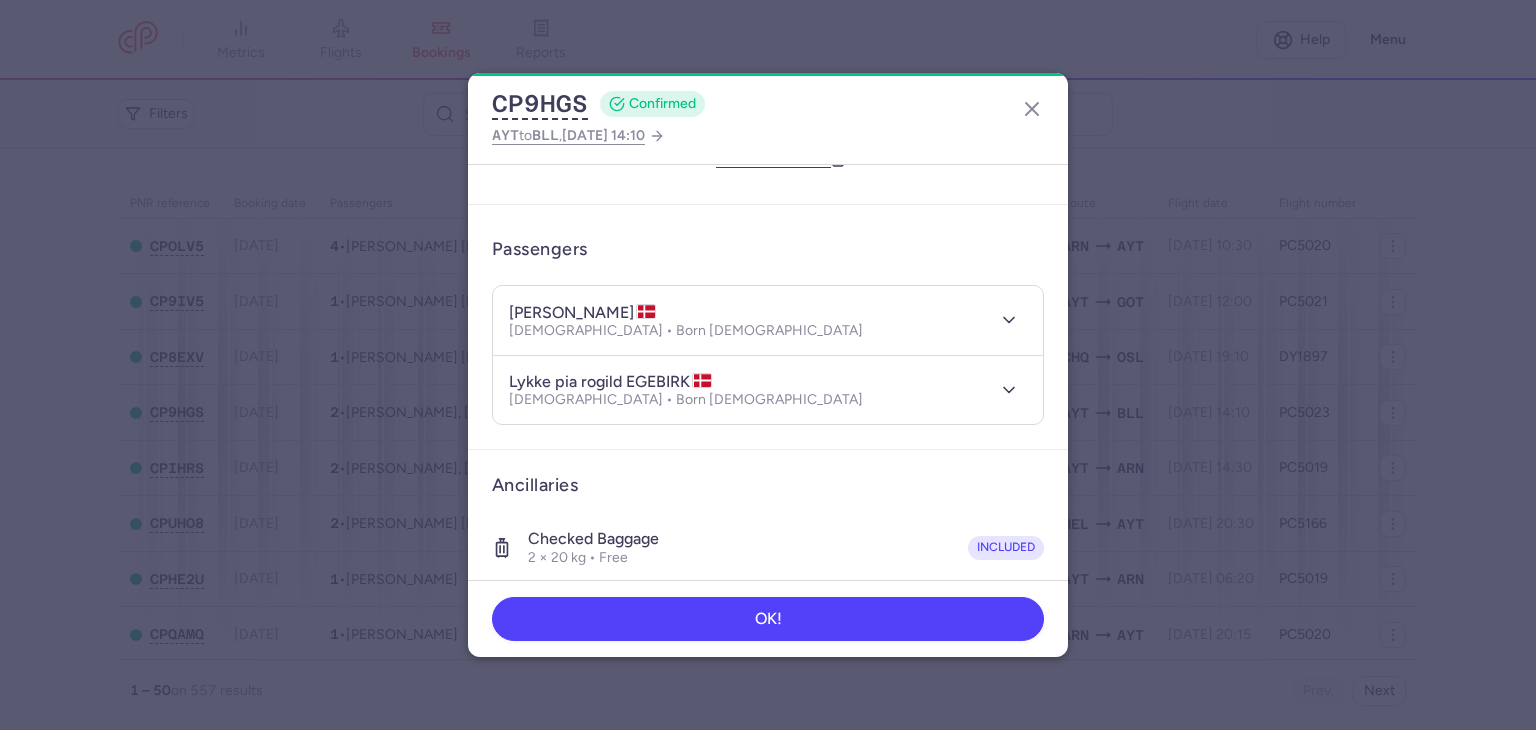 click on "CP9HGS  CONFIRMED AYT  to  BLL ,  [DATE] 14:10 General information CP reference CP9HGS Reservation  Check reservation  Passengers majbritt EGEBIRK  [DEMOGRAPHIC_DATA] • Born [DEMOGRAPHIC_DATA] [PERSON_NAME] EGEBIRK  [DEMOGRAPHIC_DATA] • Born [DEMOGRAPHIC_DATA] Ancillaries Checked baggage 2 × 20 kg • Free included Cabin bag 2 × 3 kg, 40 × 30 × 15 cm • Free included Items Booking €234.00 Booking date  [DATE]  Show transactions OK!" 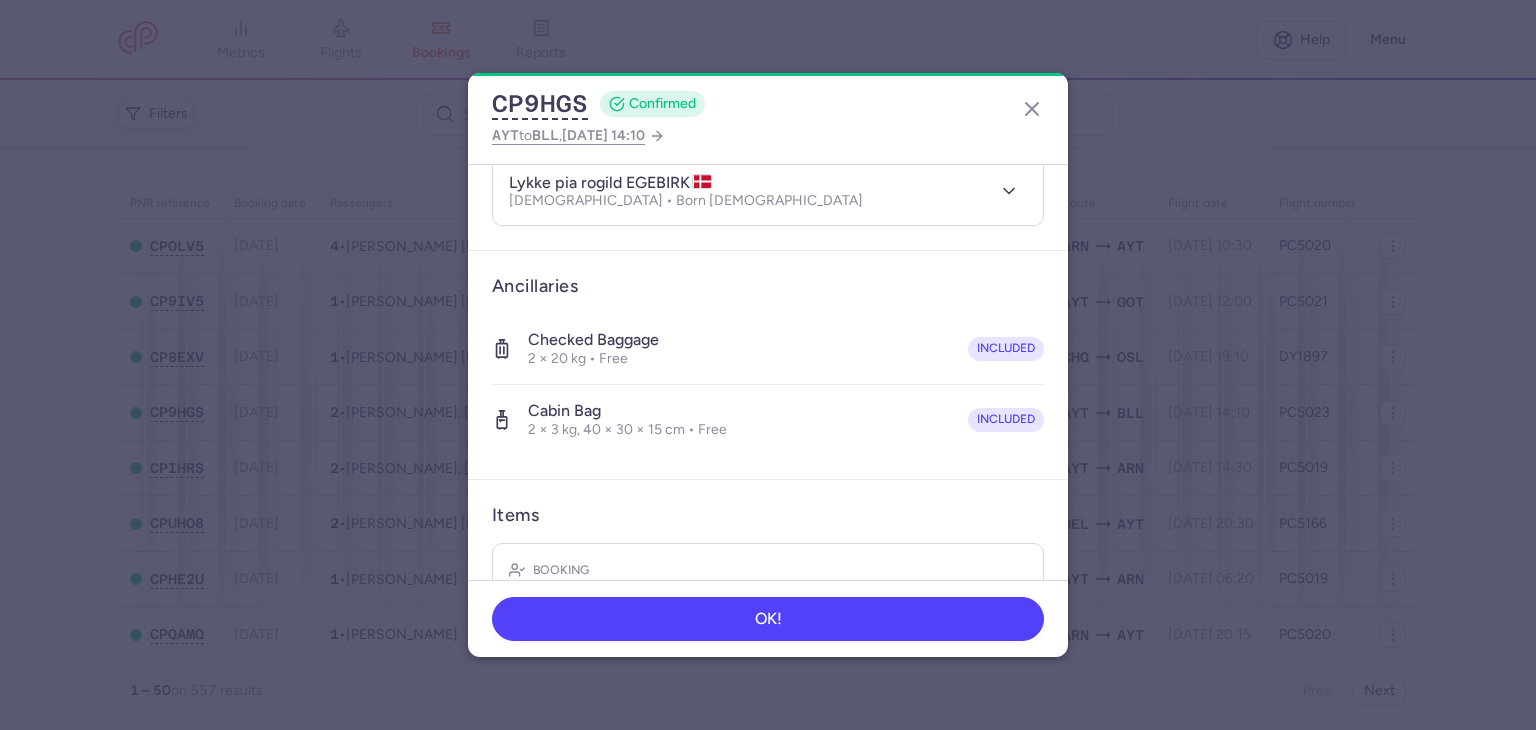 scroll, scrollTop: 0, scrollLeft: 0, axis: both 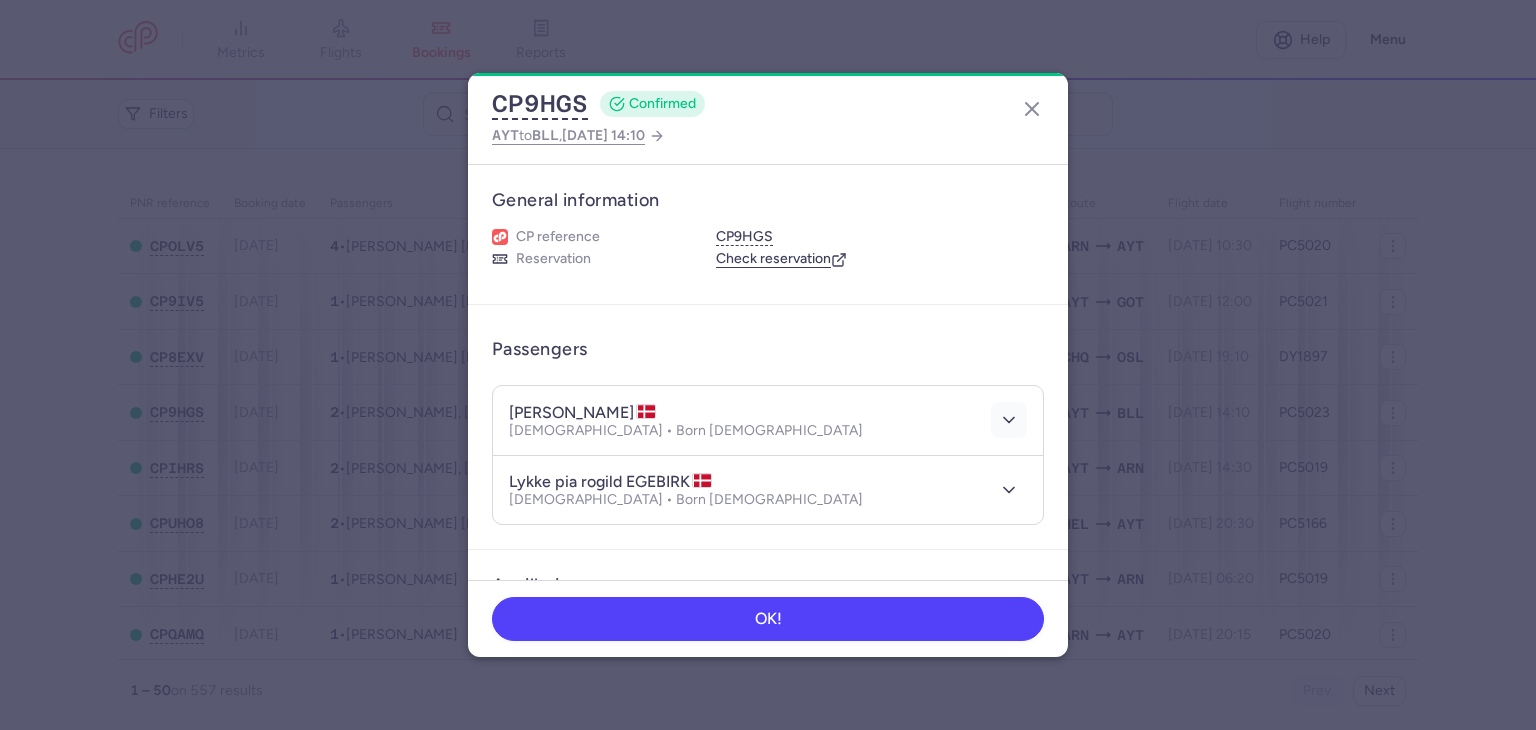 click at bounding box center [1009, 420] 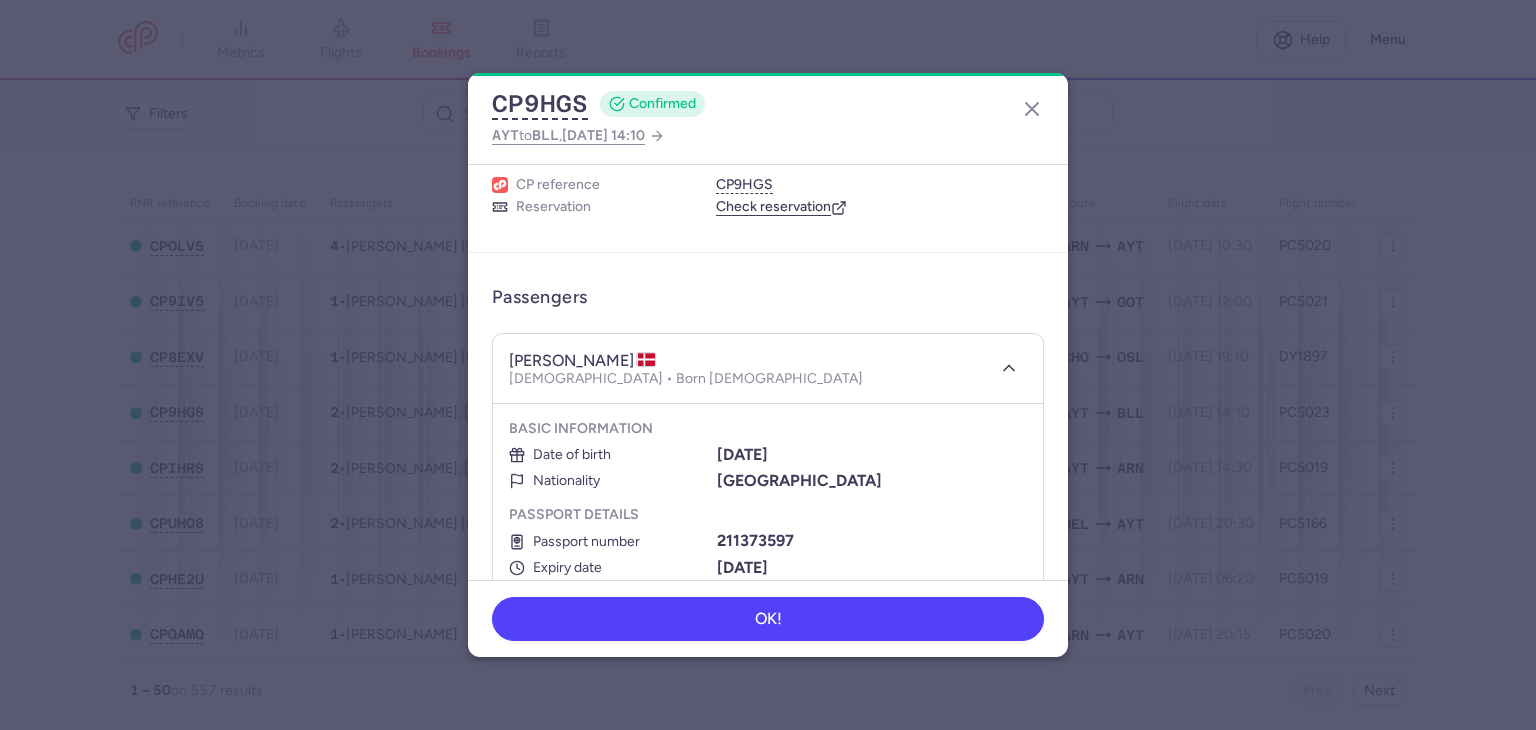 scroll, scrollTop: 100, scrollLeft: 0, axis: vertical 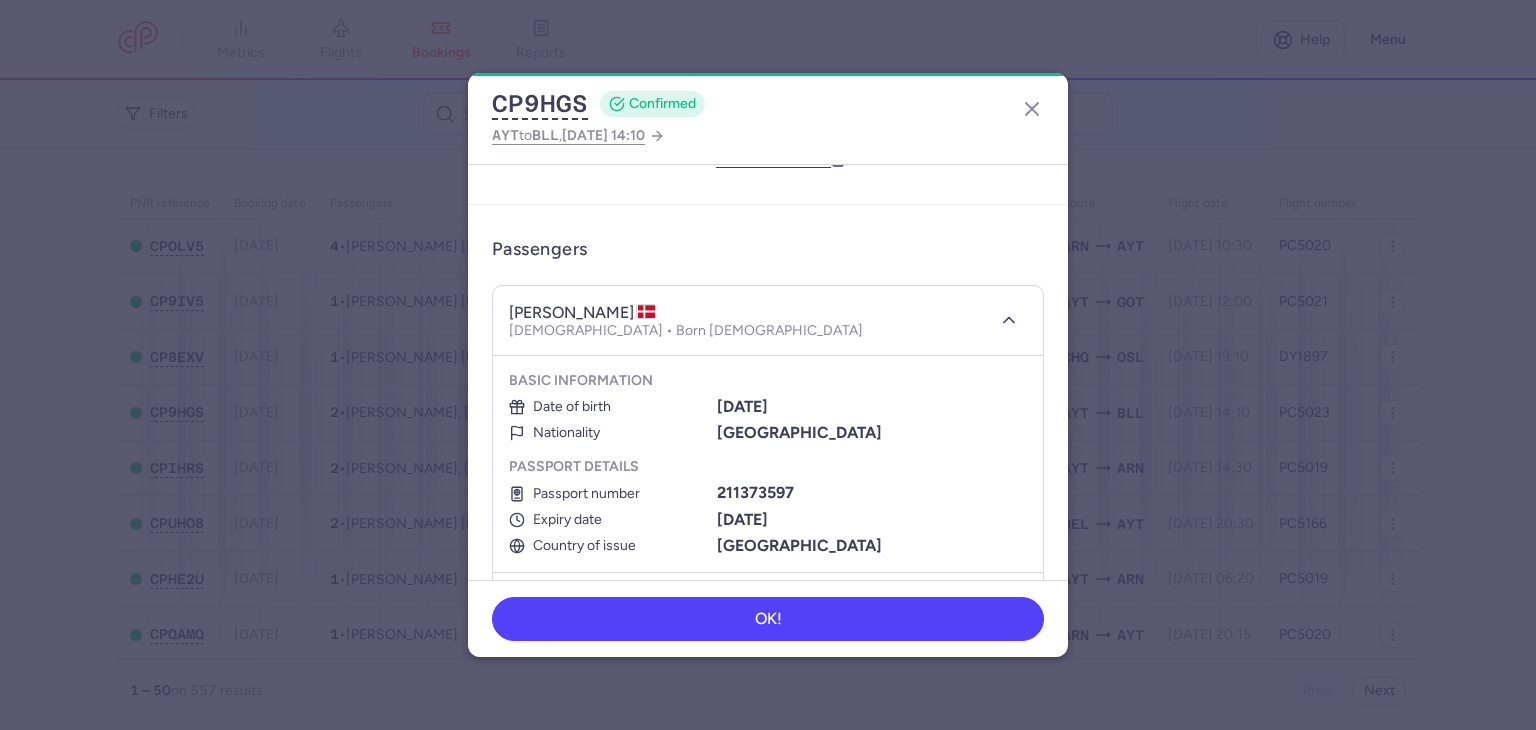 type 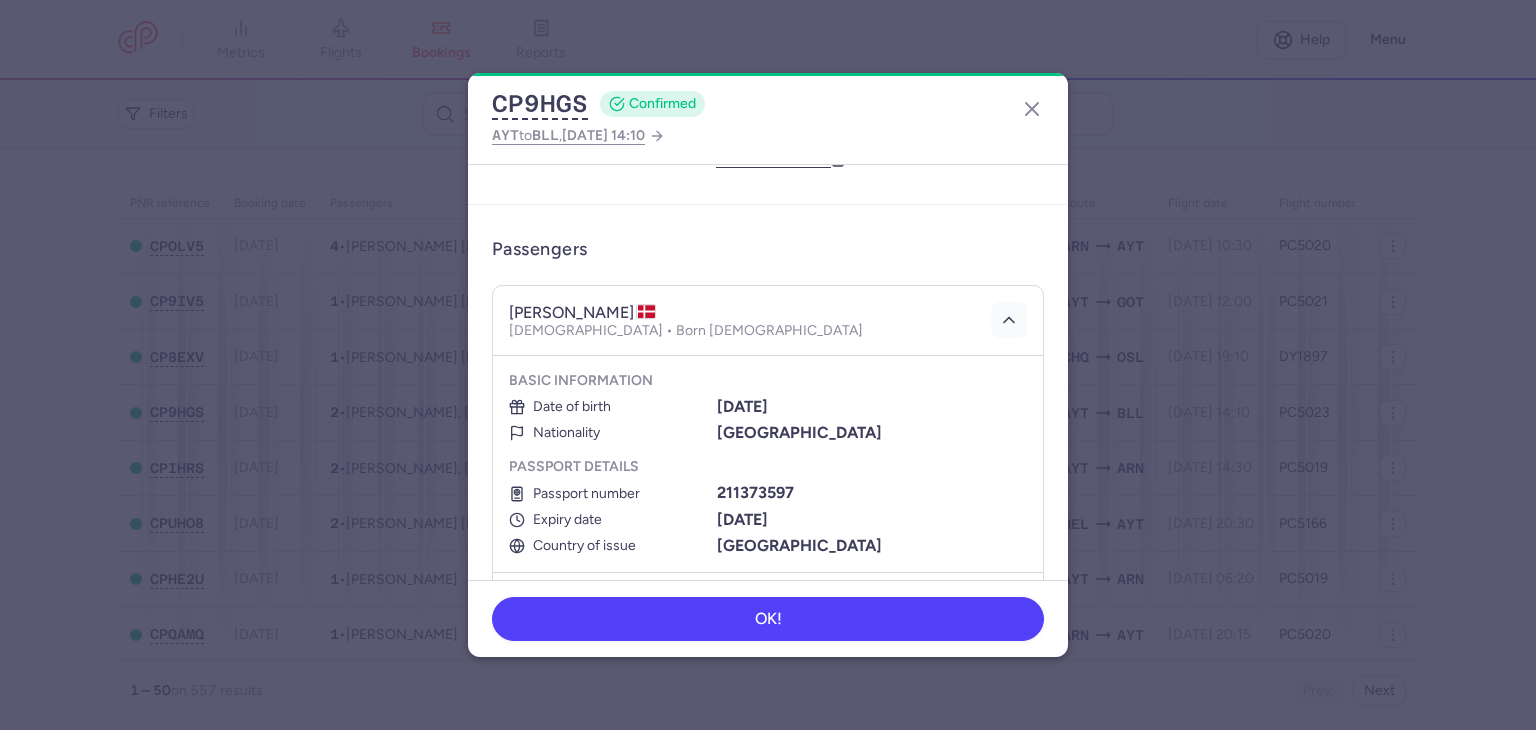 click on "[PERSON_NAME]  [DEMOGRAPHIC_DATA] • Born [DEMOGRAPHIC_DATA]" at bounding box center (768, 321) 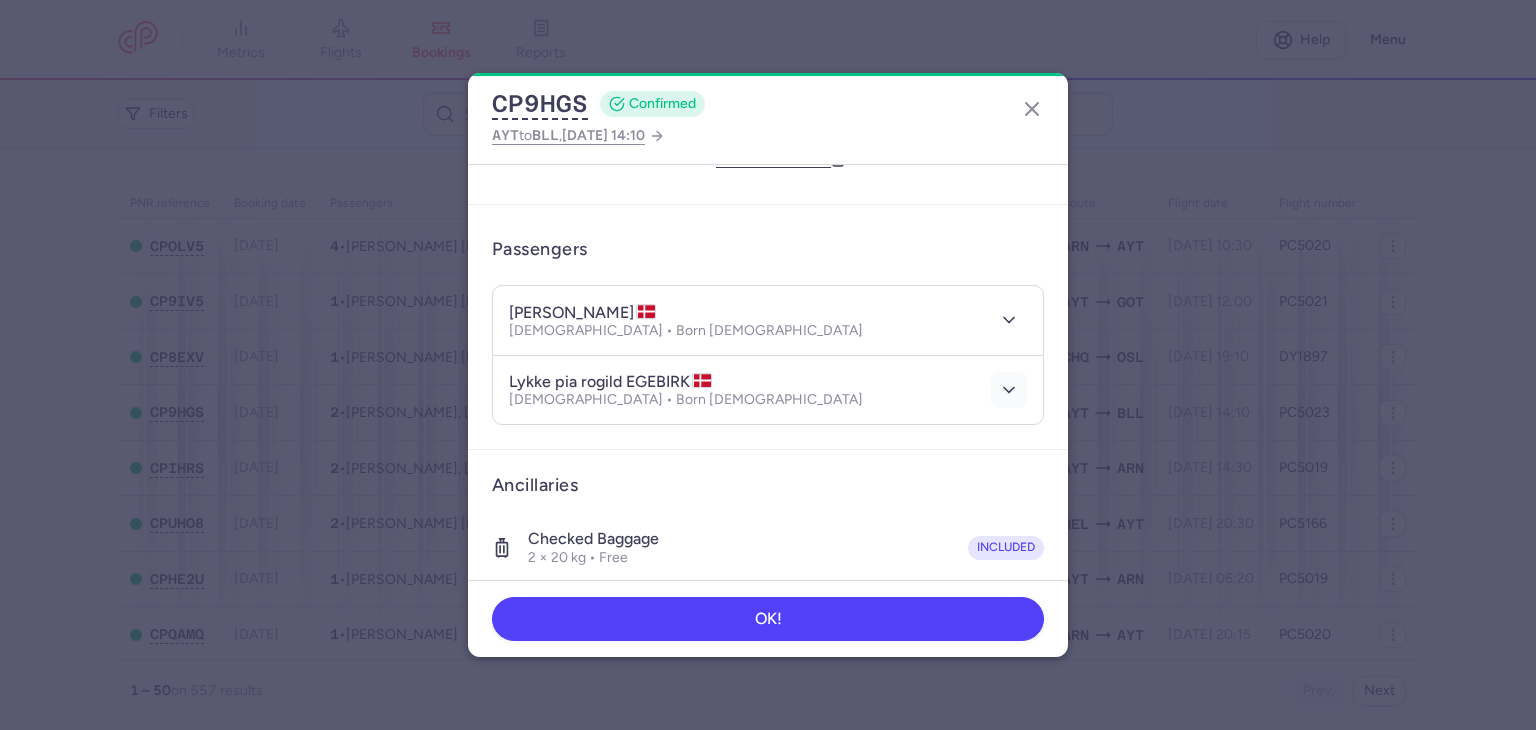 click 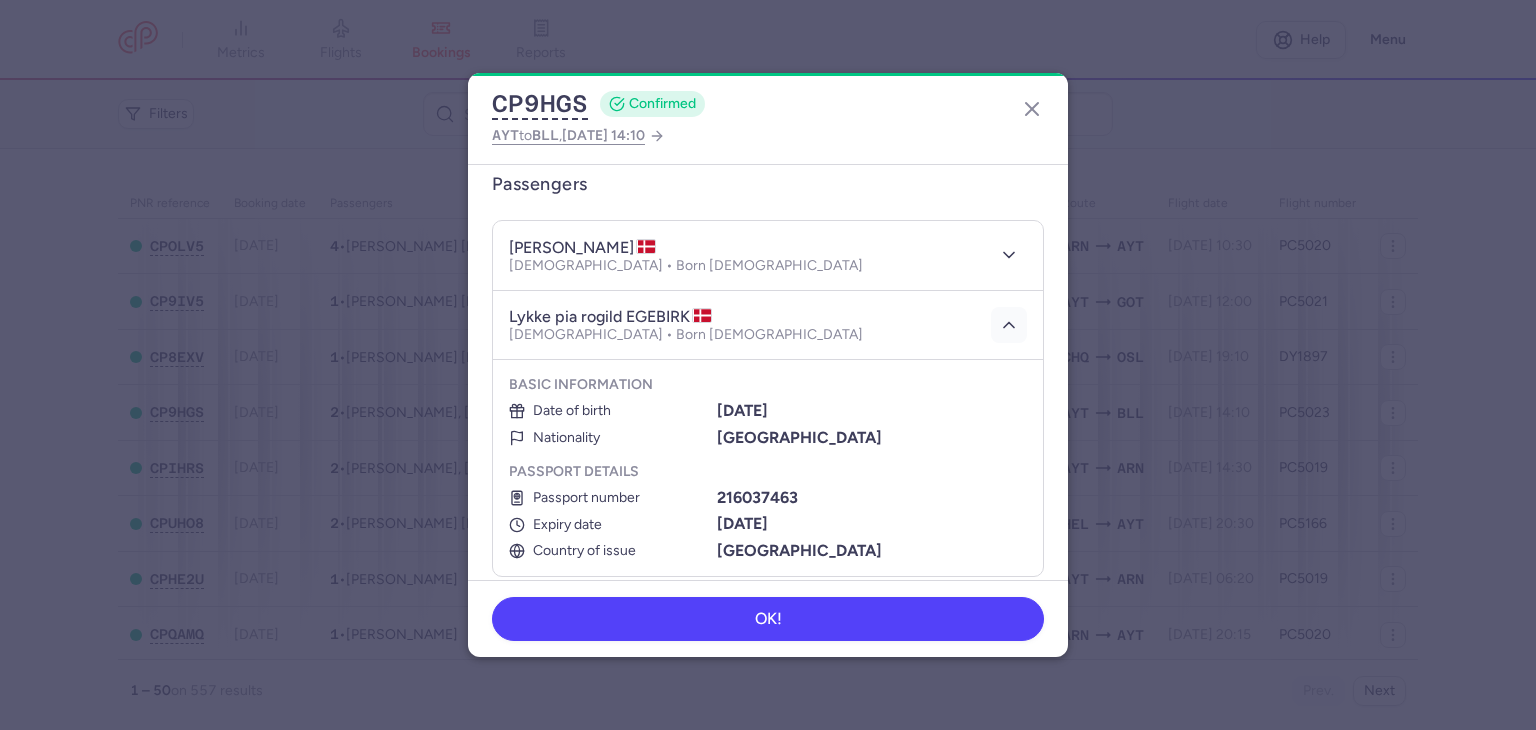 scroll, scrollTop: 200, scrollLeft: 0, axis: vertical 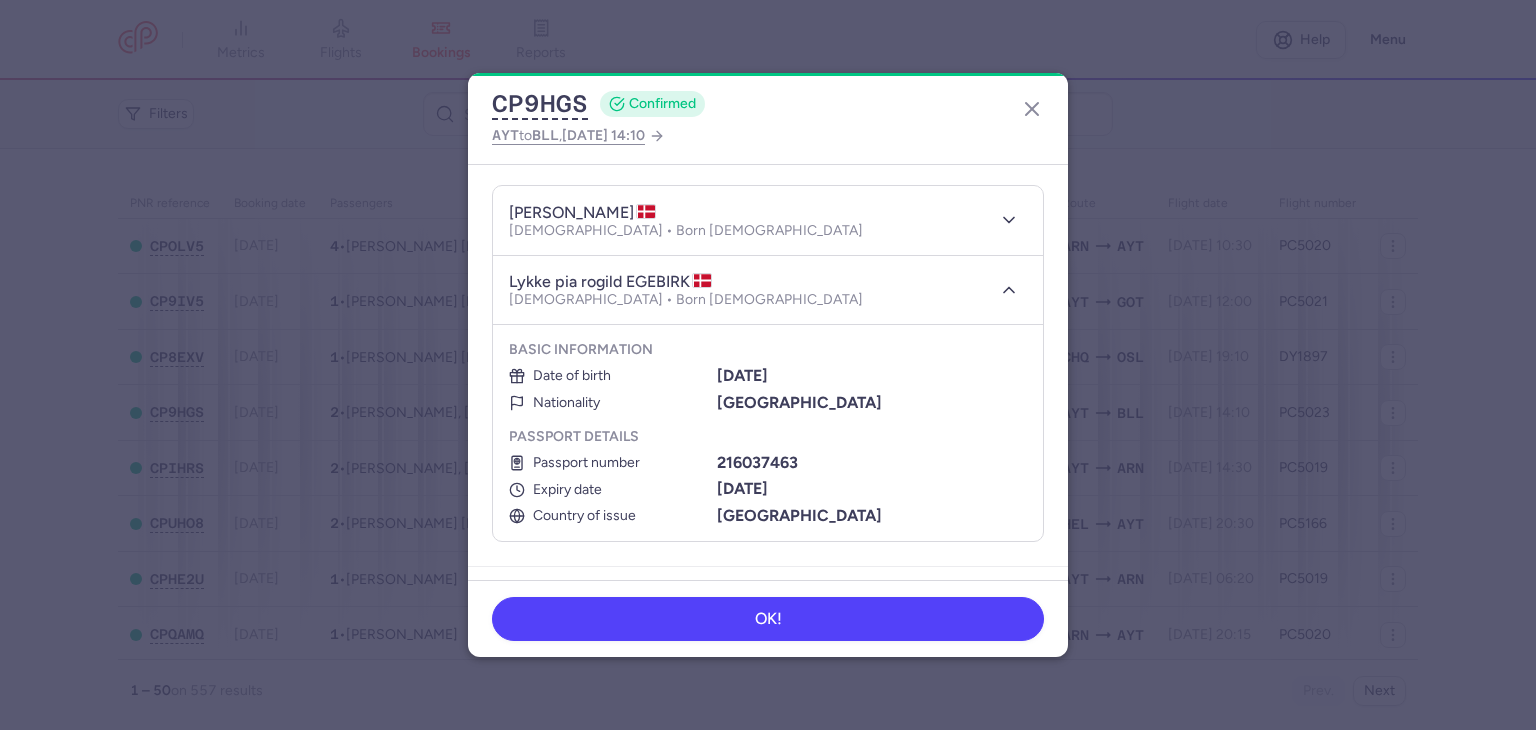 type 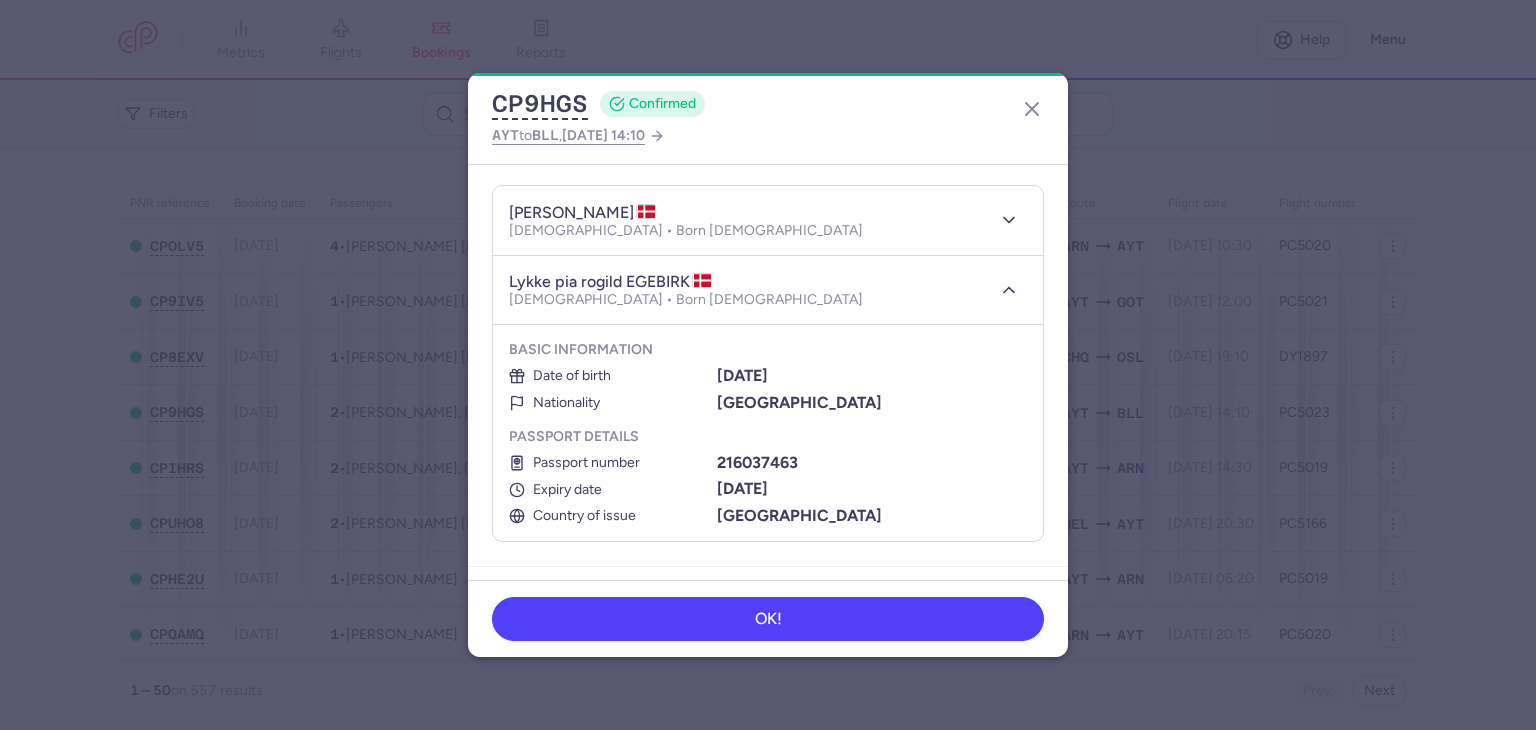 click on "OK!" 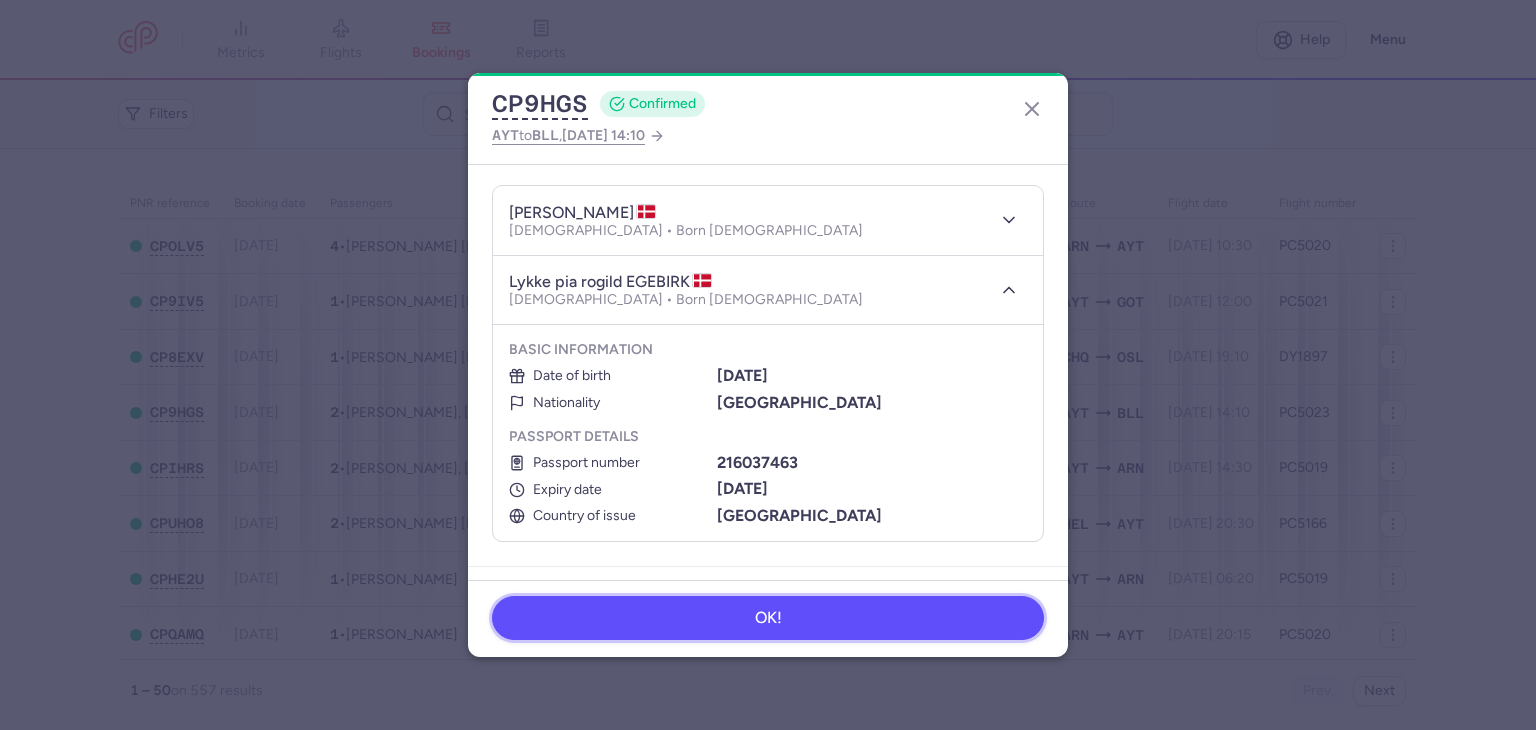 click on "OK!" at bounding box center [768, 618] 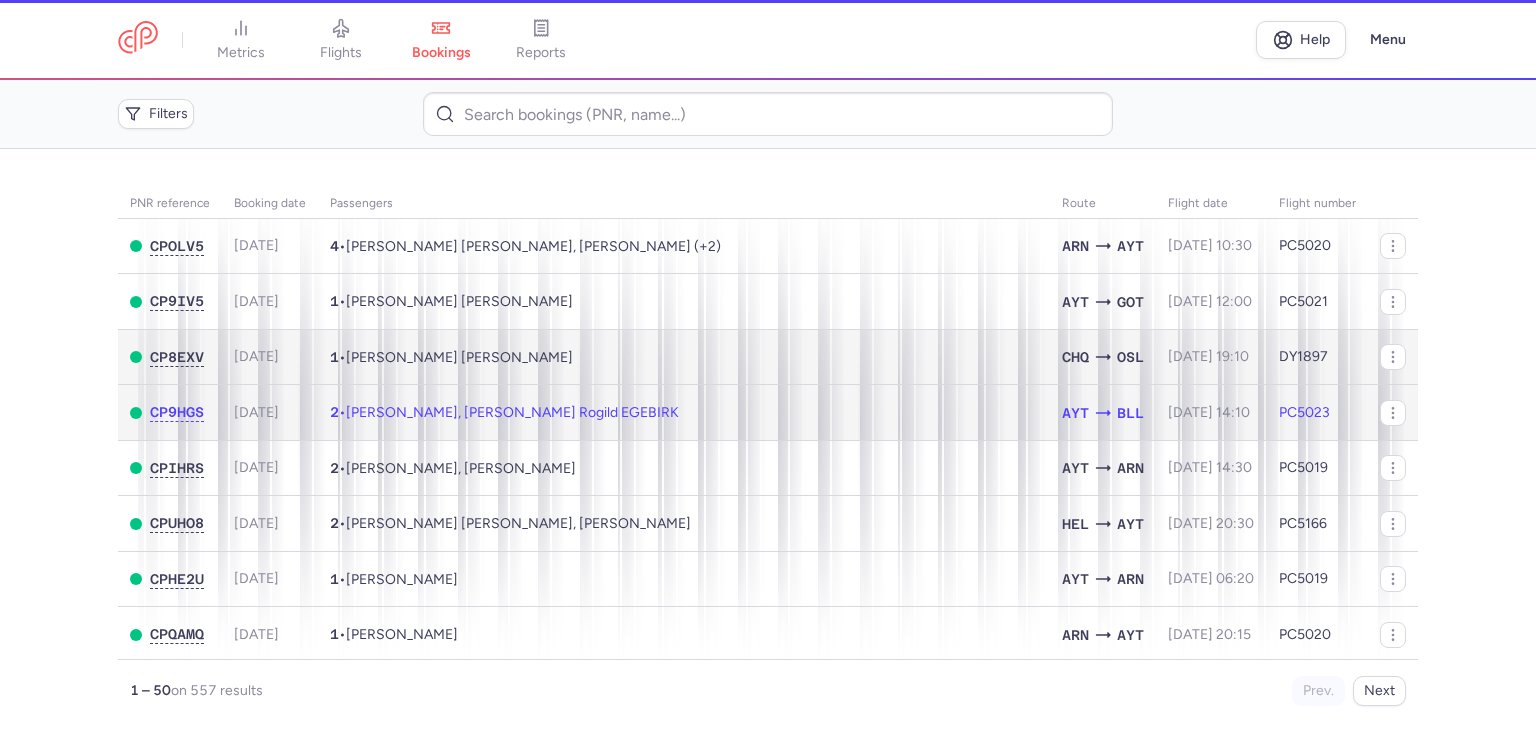 scroll, scrollTop: 0, scrollLeft: 0, axis: both 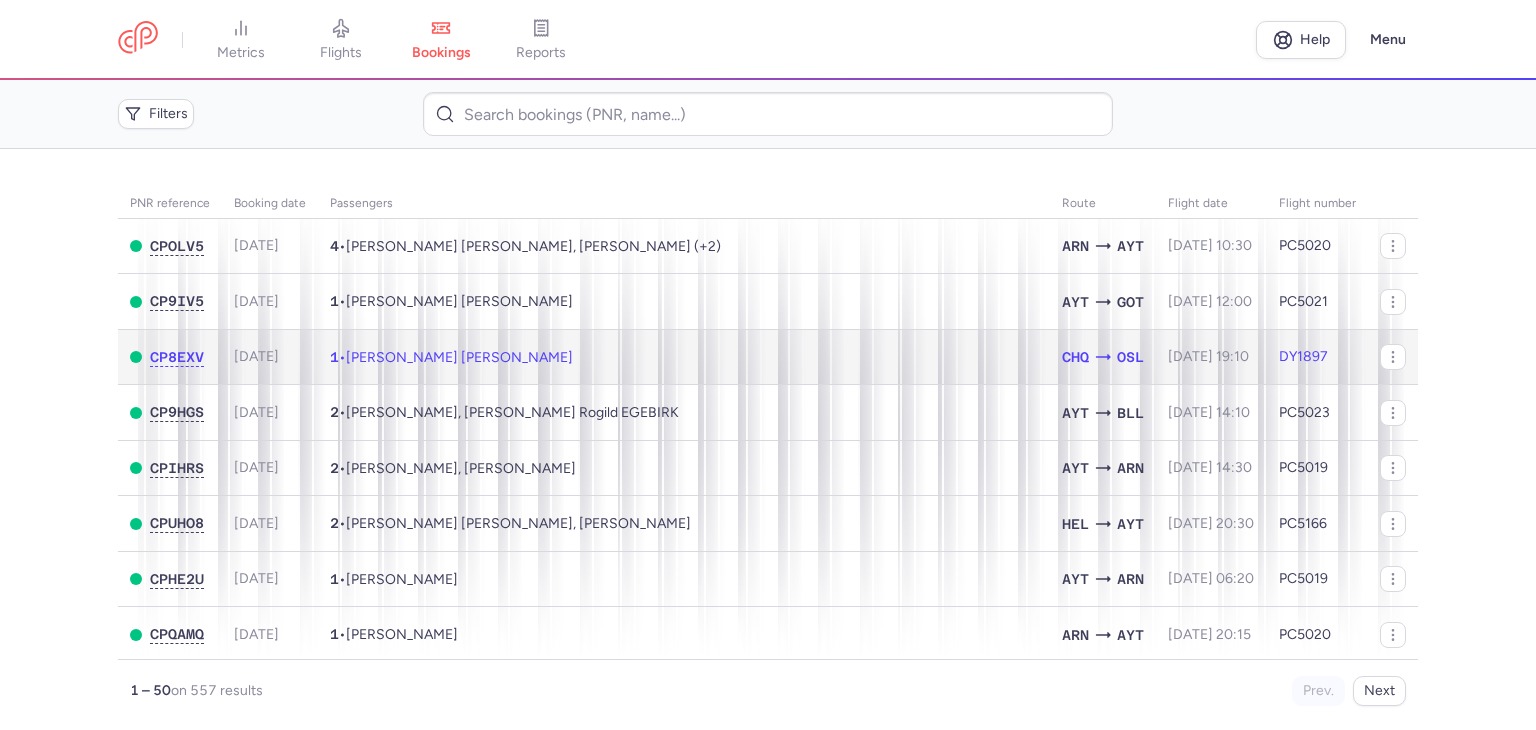 click on "1  •  [PERSON_NAME] [PERSON_NAME]" 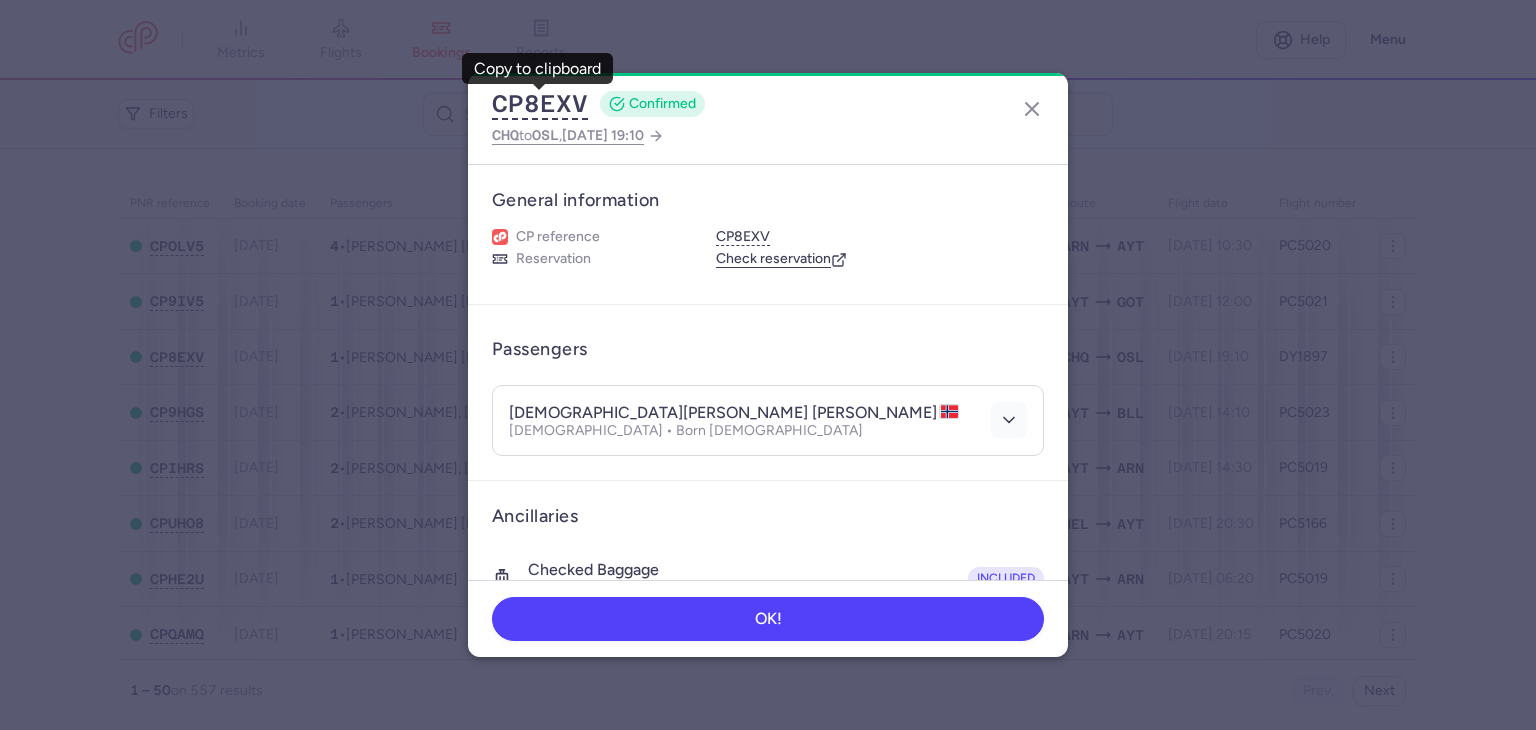 click at bounding box center (1009, 420) 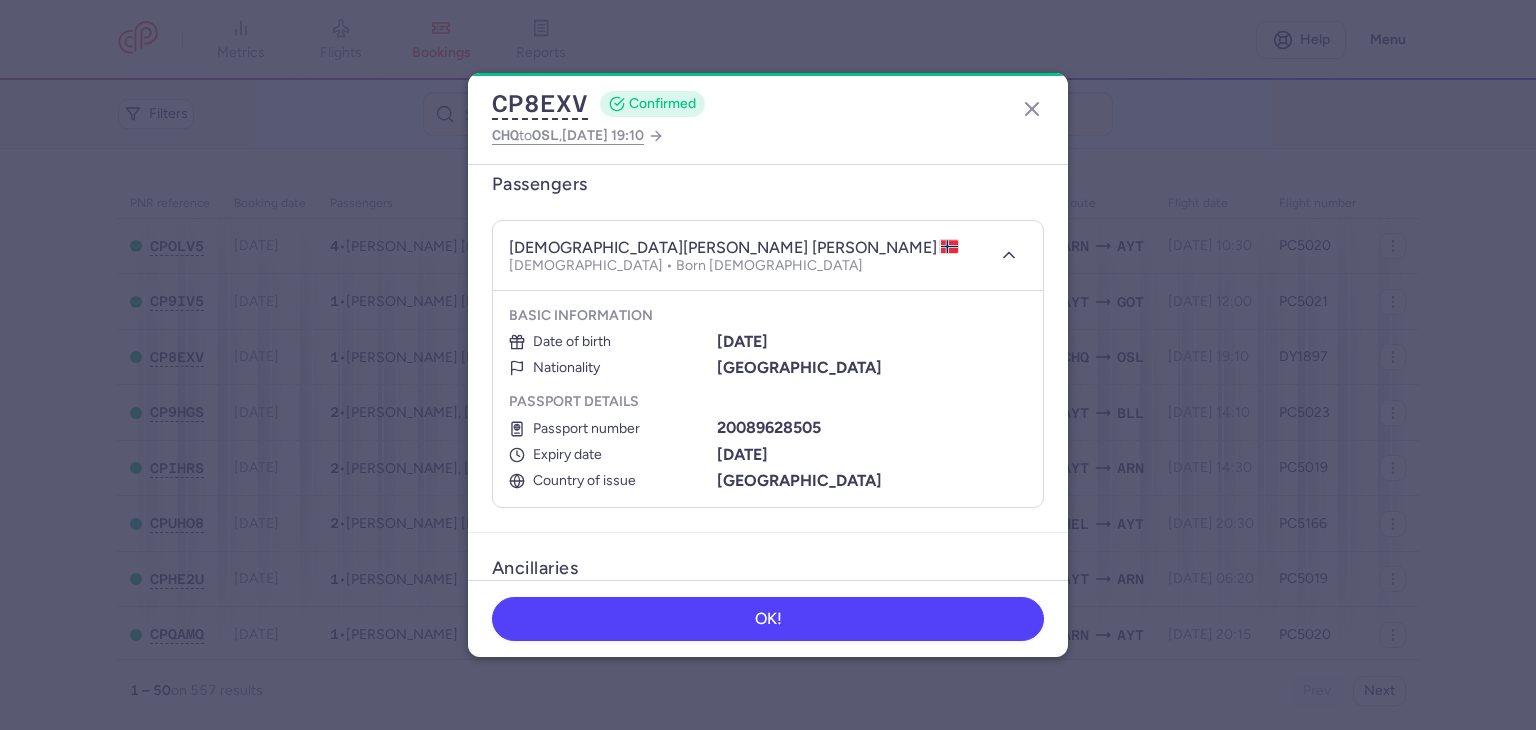 scroll, scrollTop: 200, scrollLeft: 0, axis: vertical 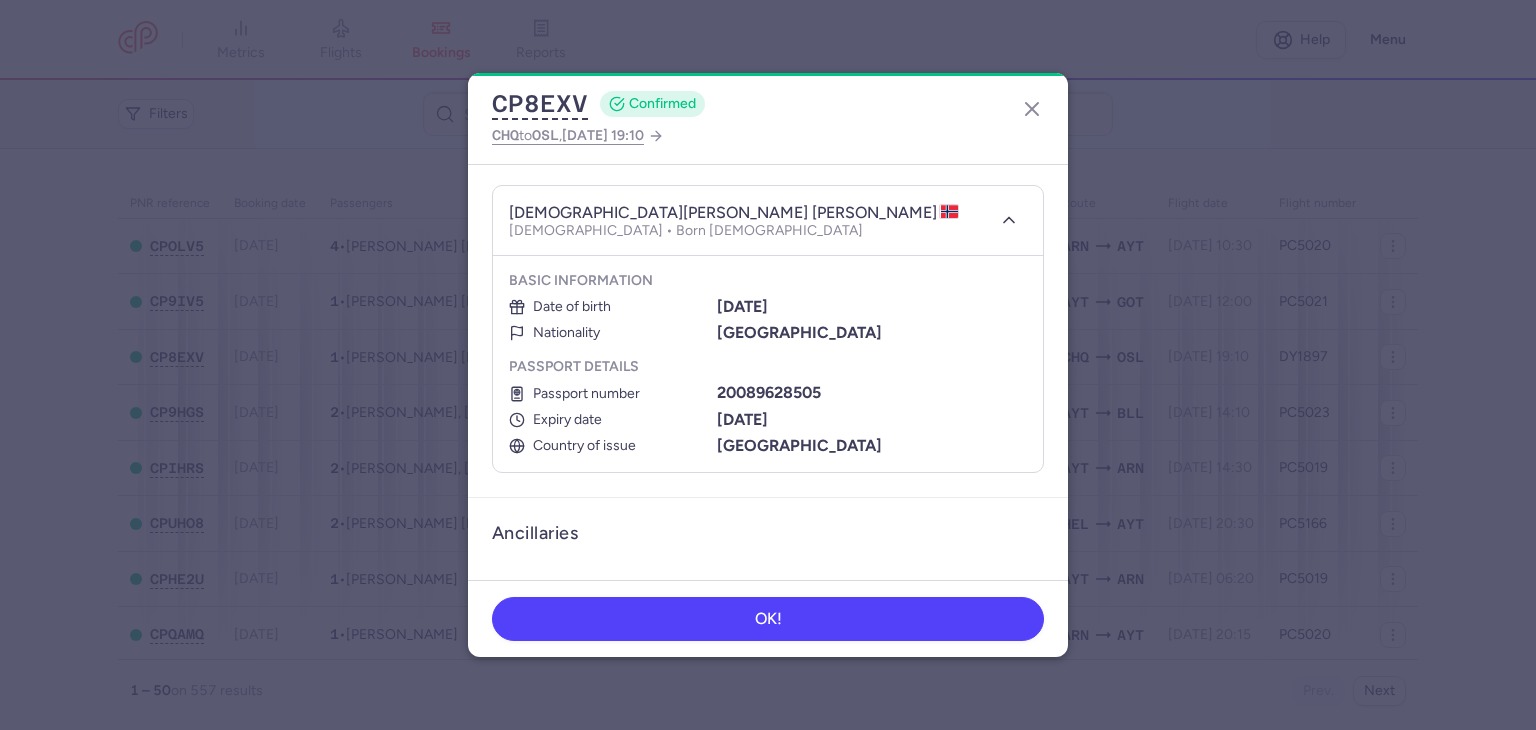 type 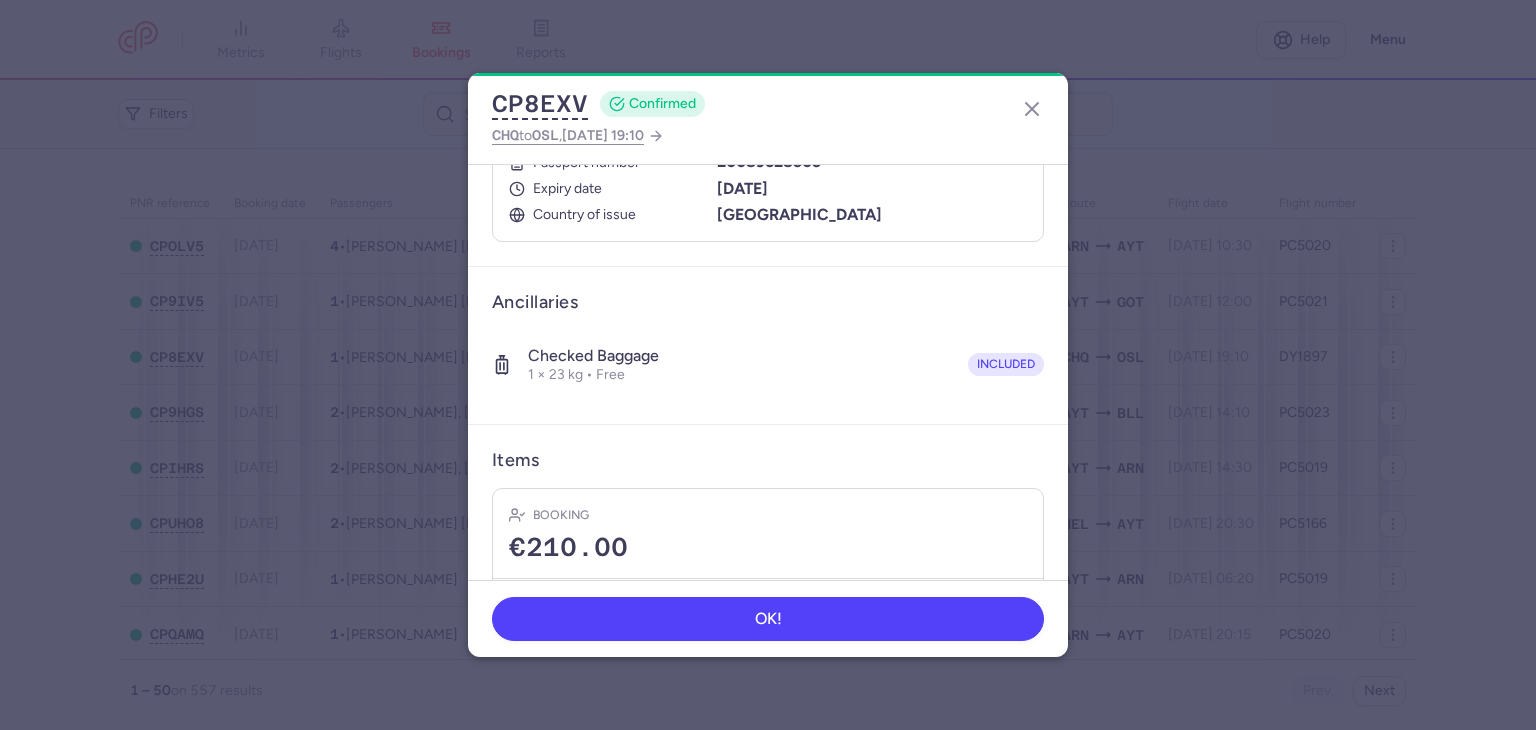 scroll, scrollTop: 541, scrollLeft: 0, axis: vertical 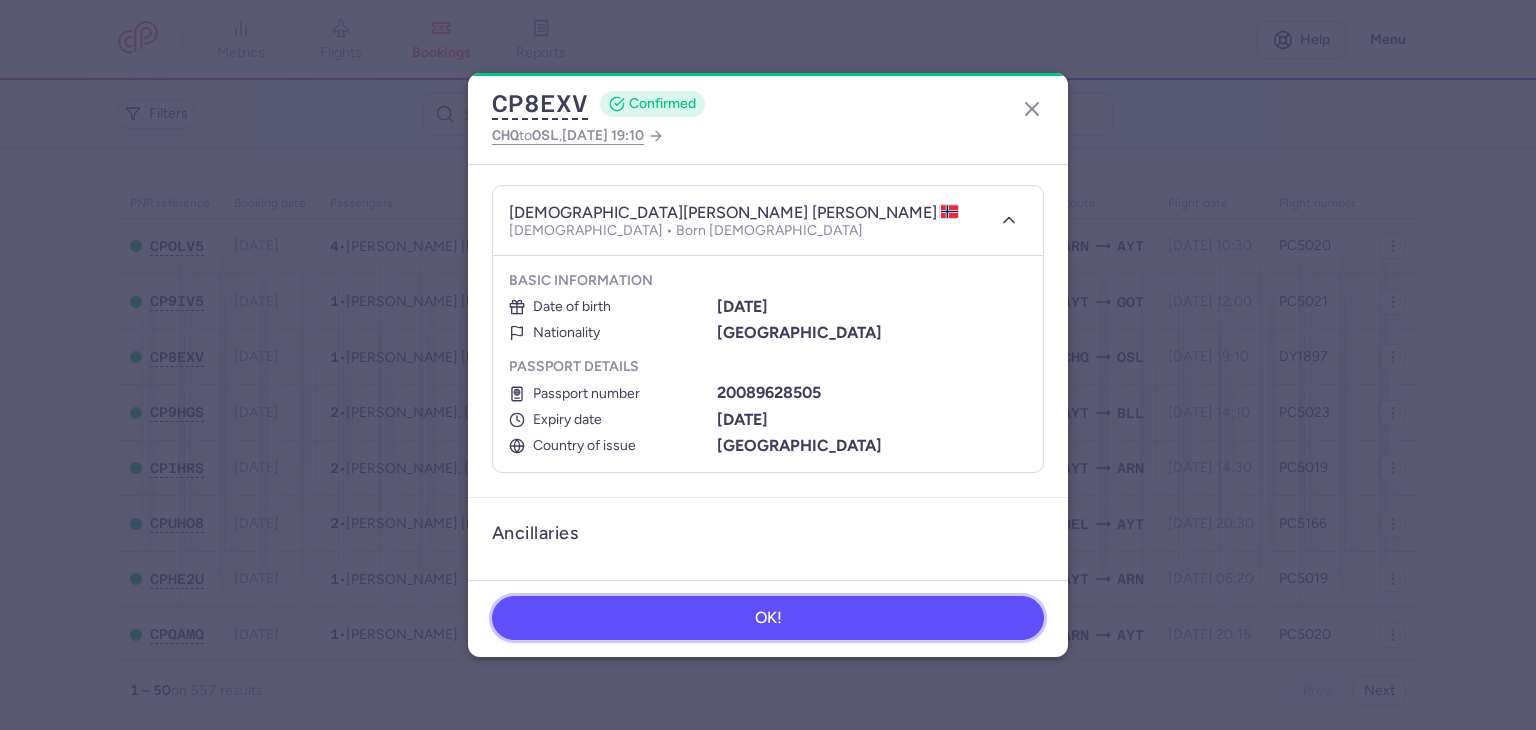 click on "OK!" at bounding box center [768, 618] 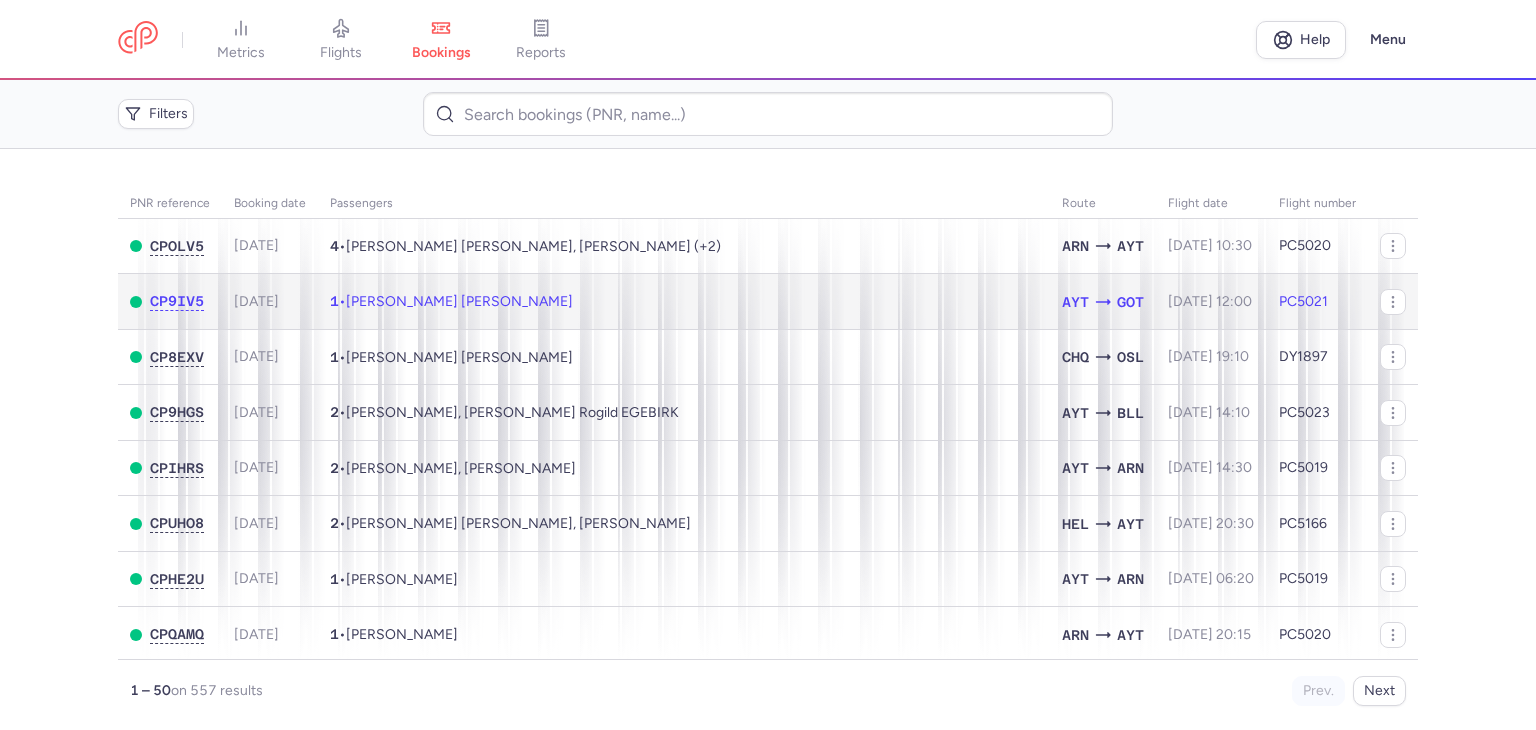 click on "1  •  [PERSON_NAME] [PERSON_NAME]" 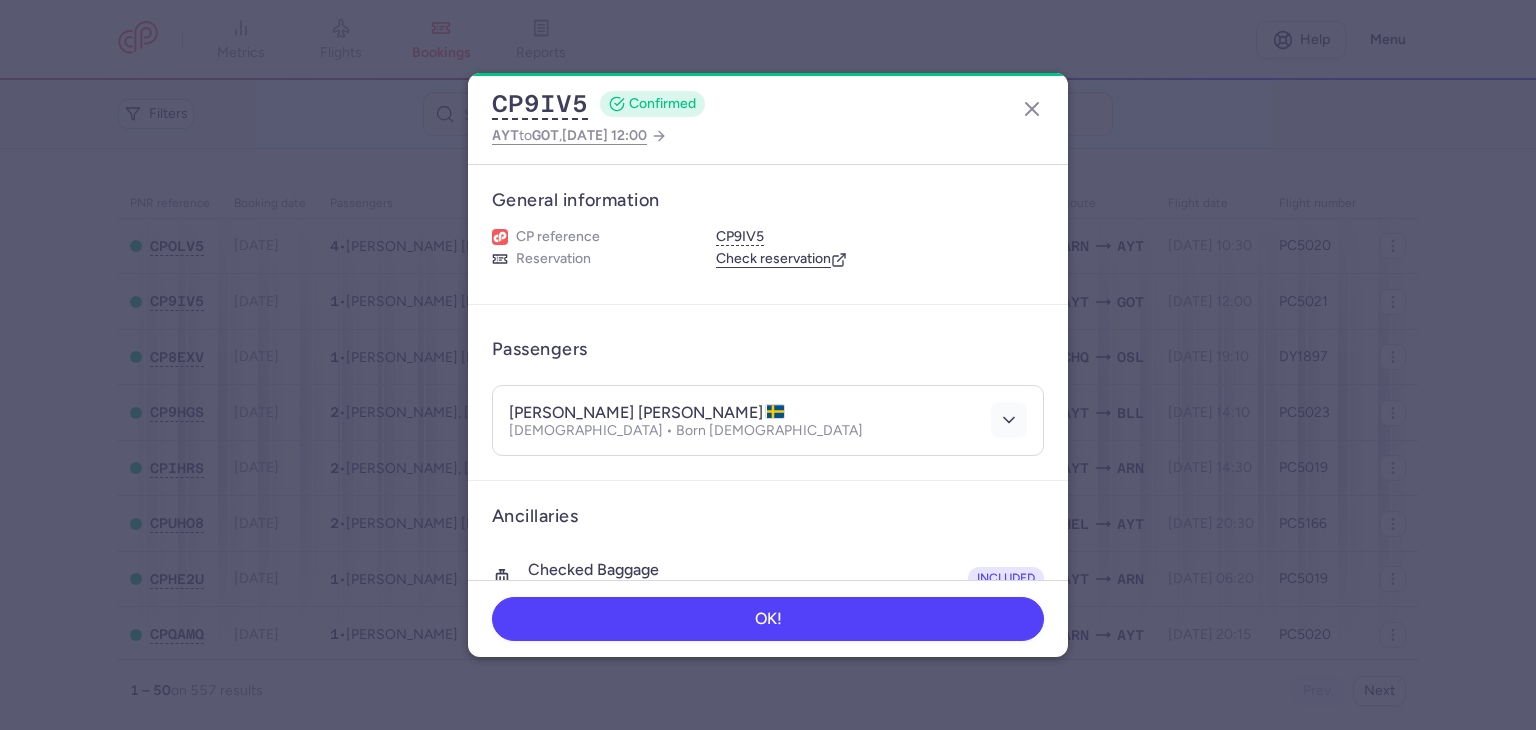 click at bounding box center (1009, 420) 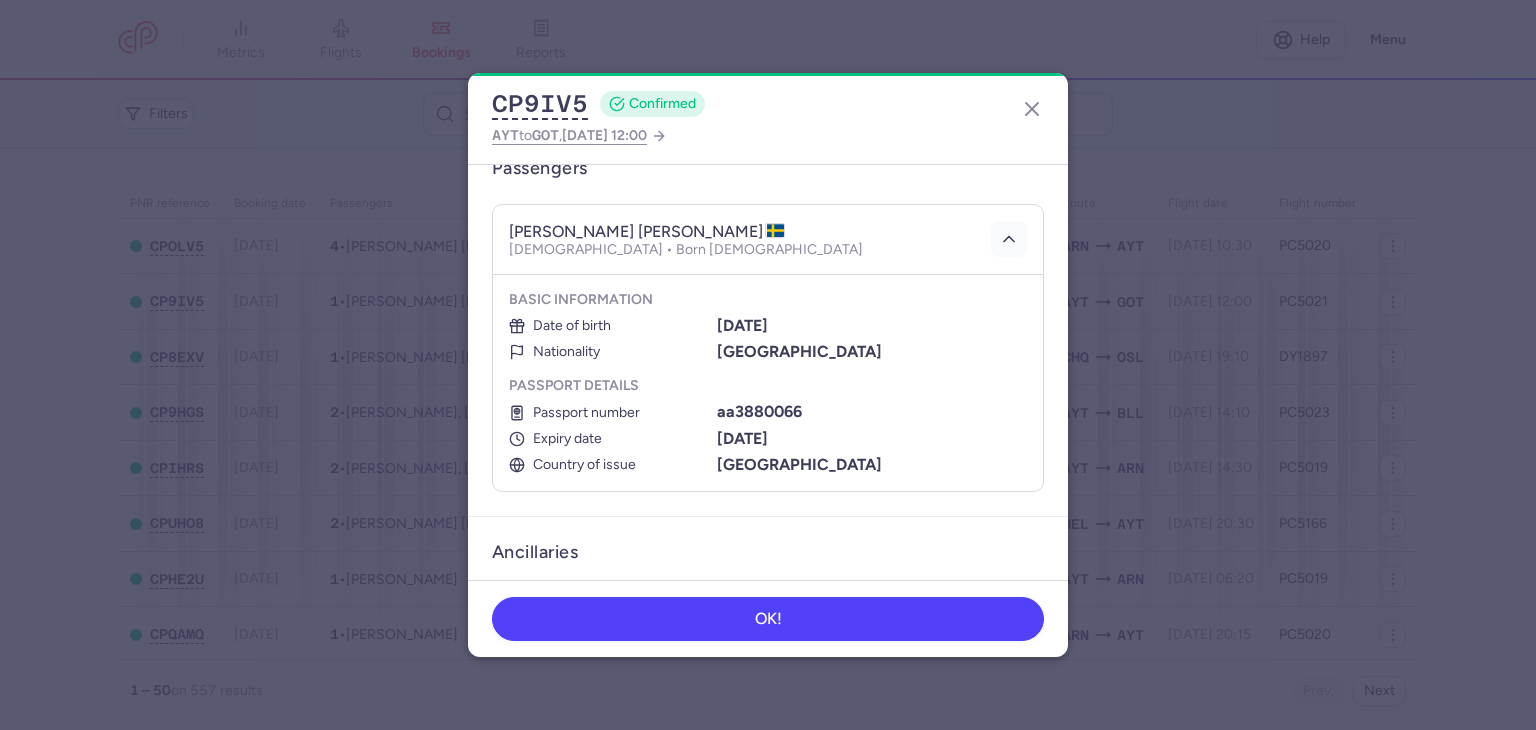 scroll, scrollTop: 200, scrollLeft: 0, axis: vertical 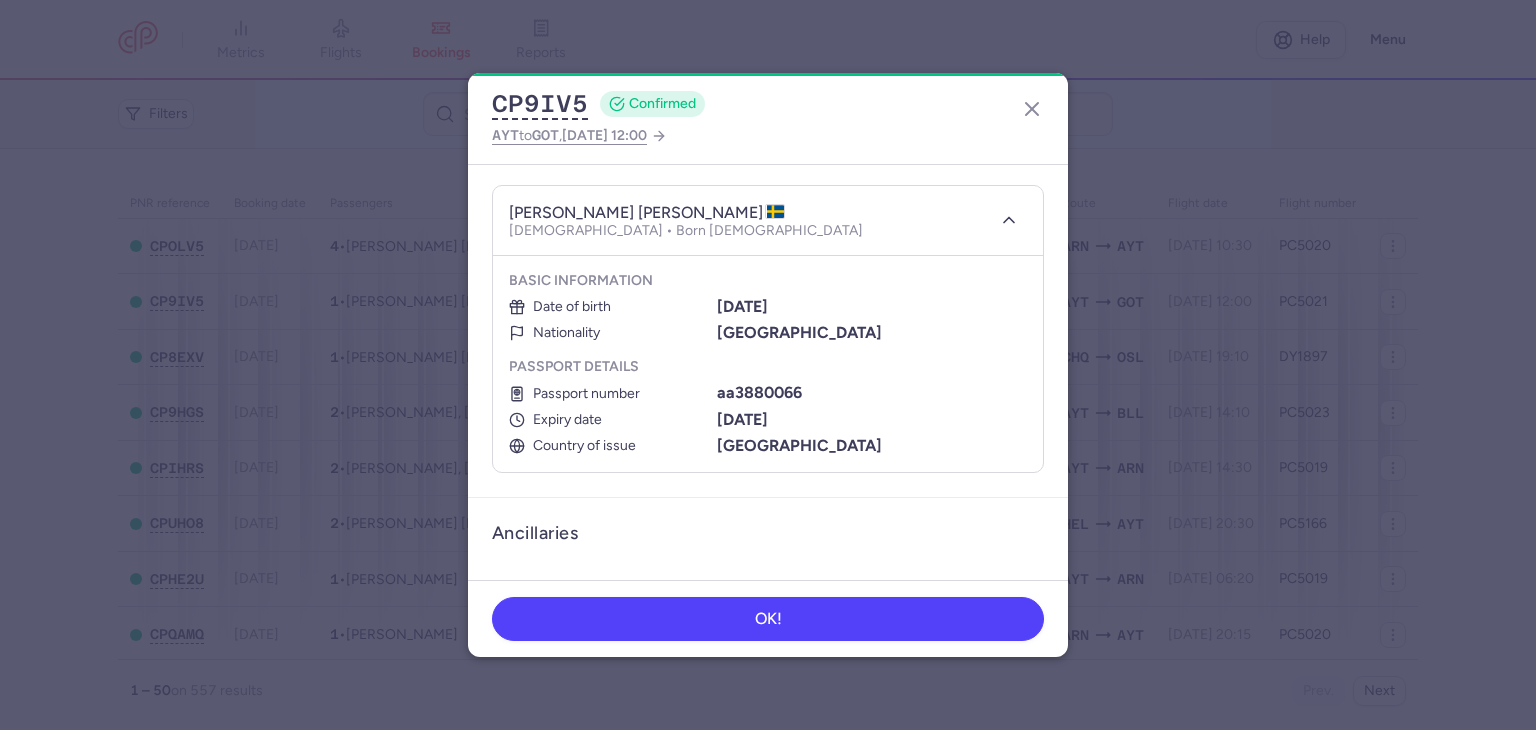 type 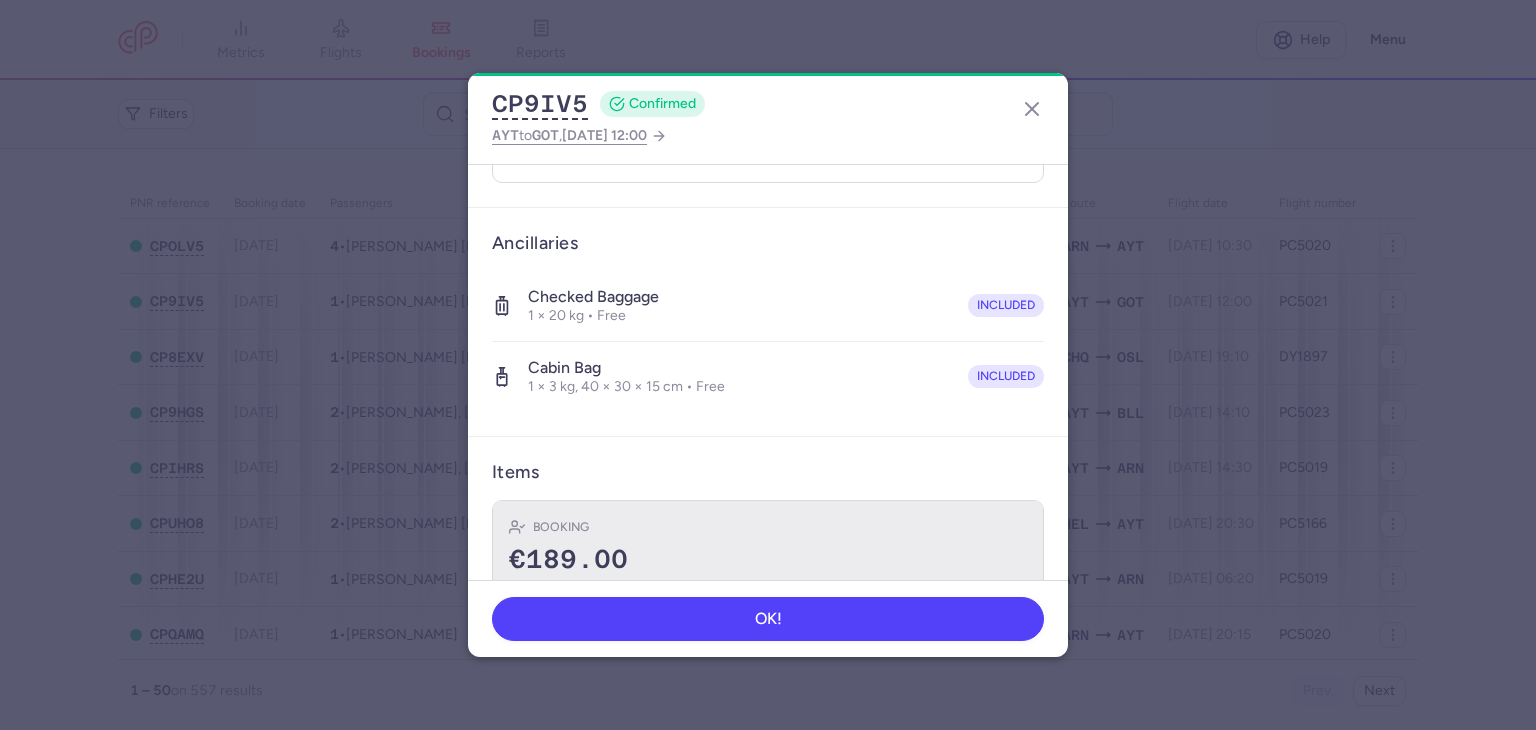 scroll, scrollTop: 612, scrollLeft: 0, axis: vertical 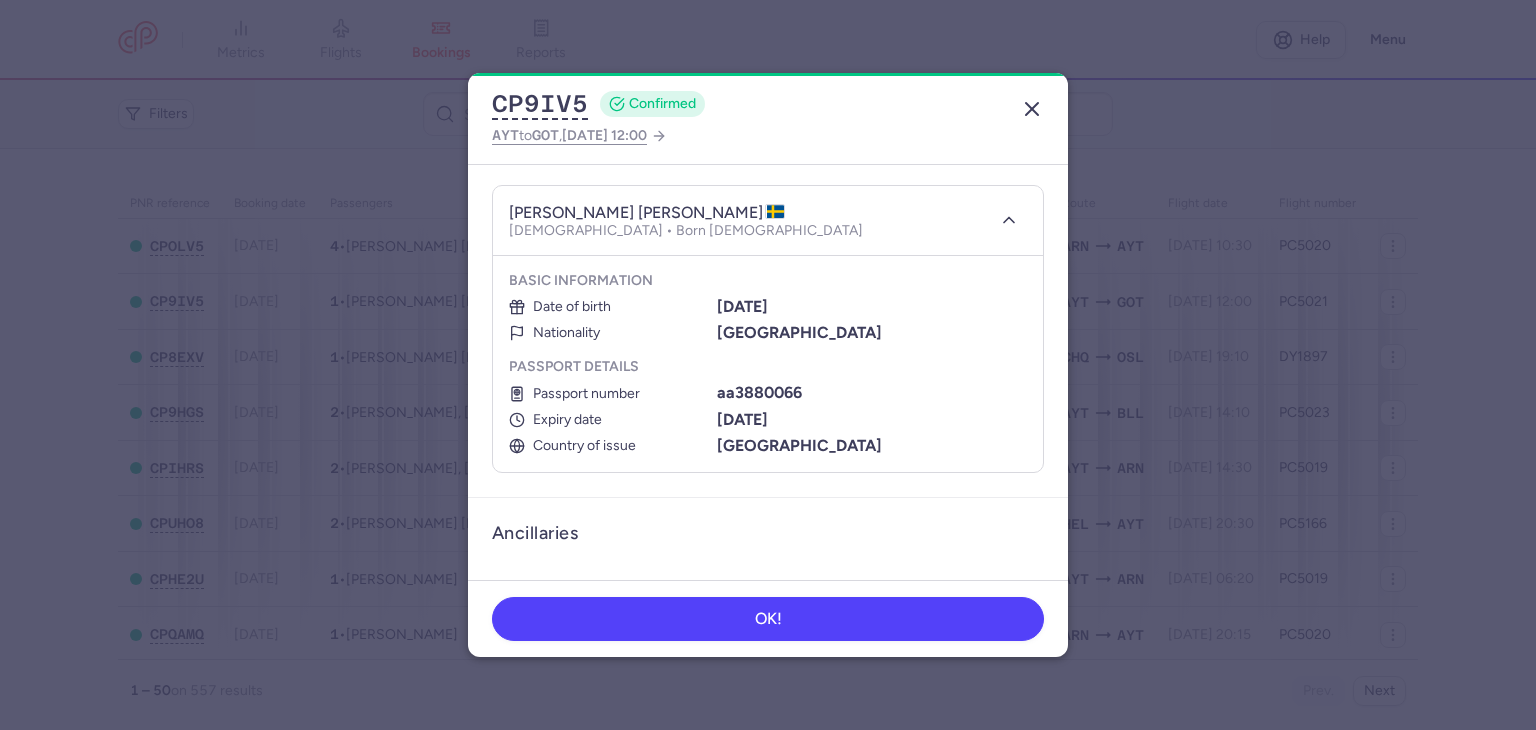 click 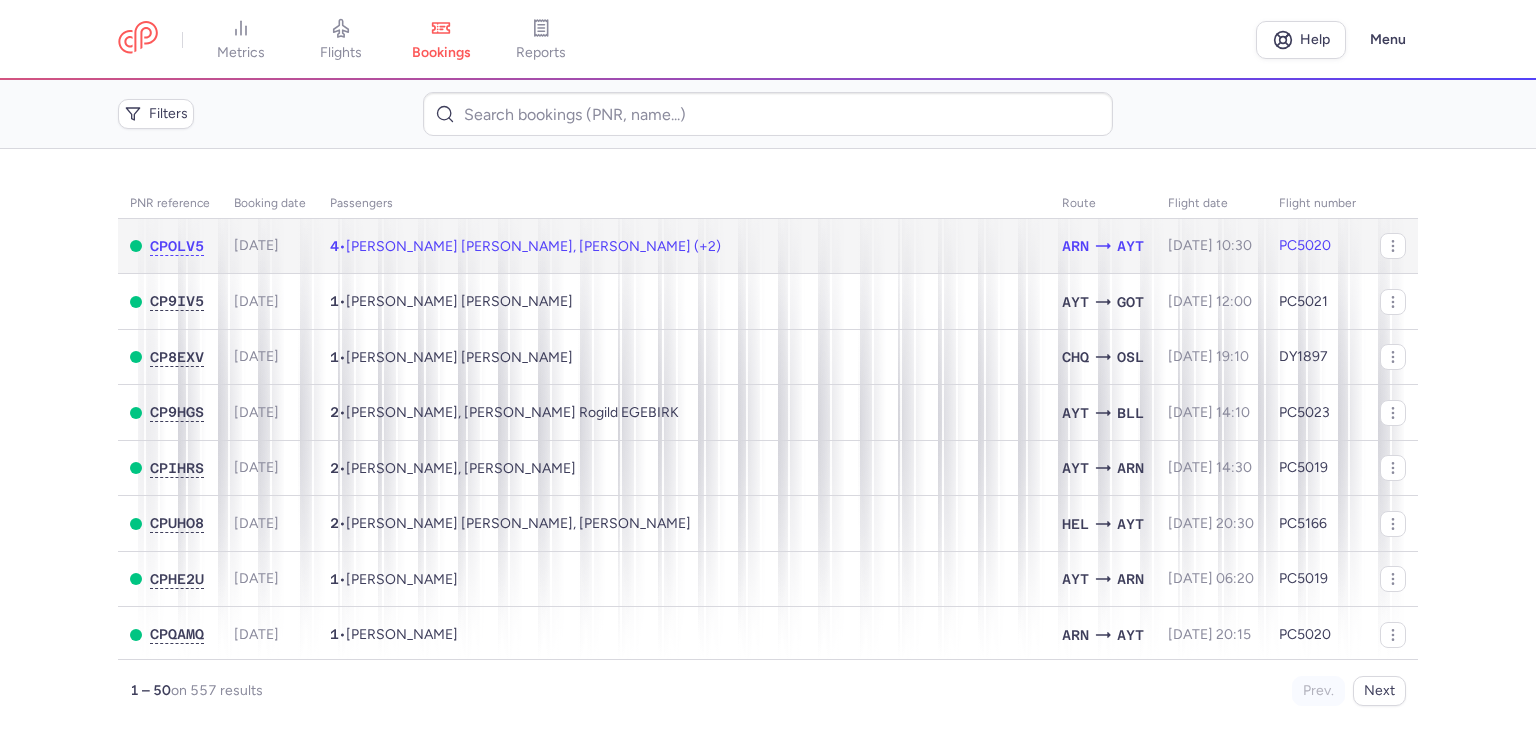 click on "4  •  [PERSON_NAME] [PERSON_NAME], [PERSON_NAME] (+2)" 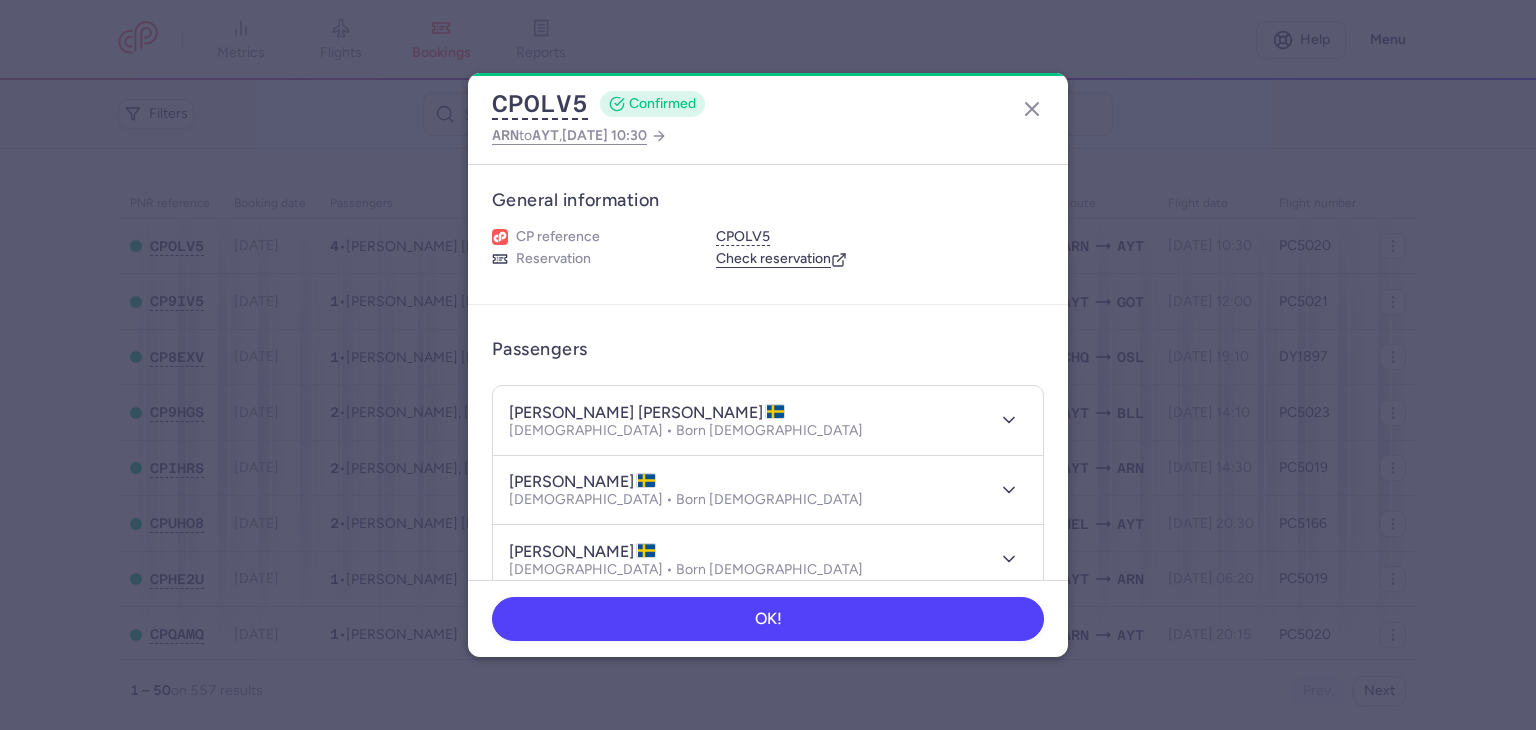 type 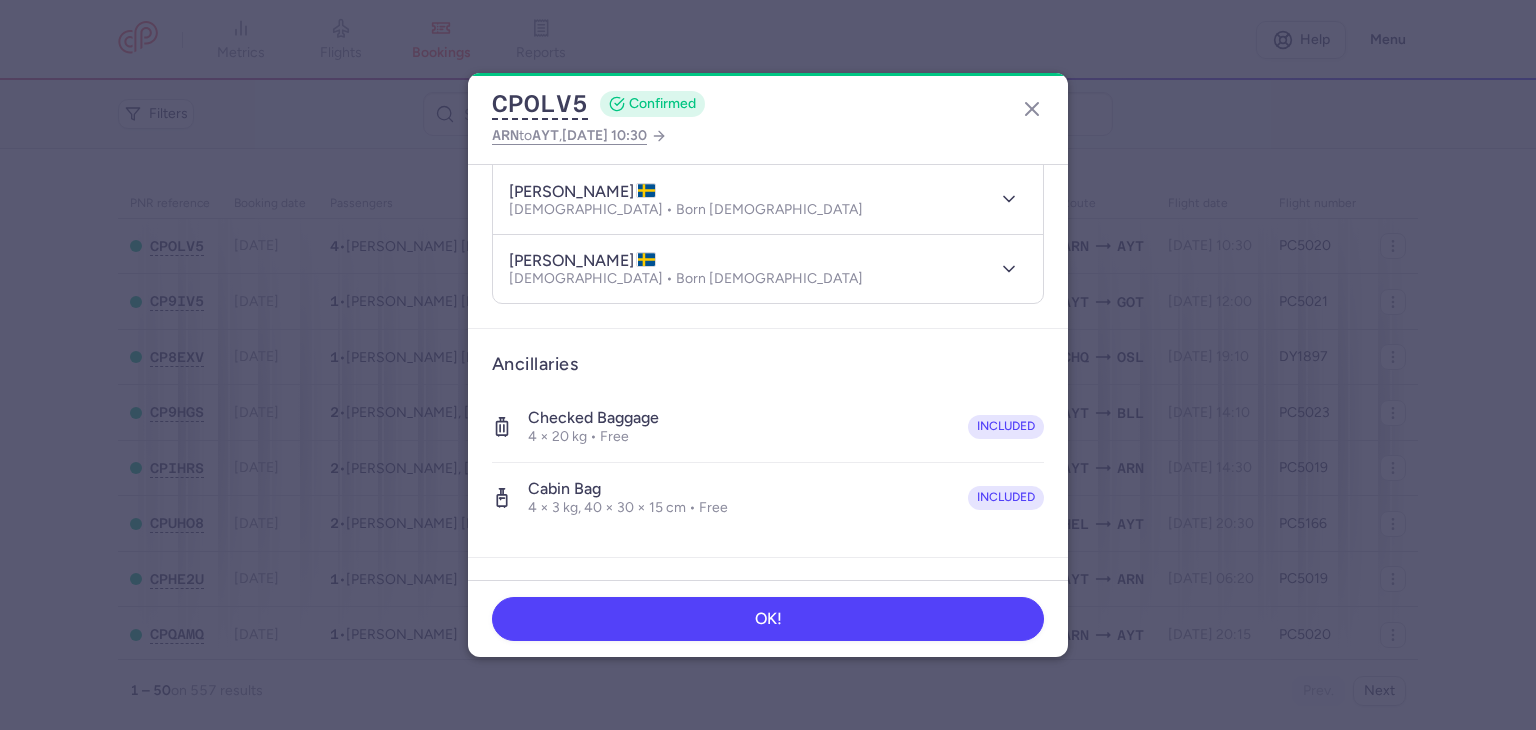 scroll, scrollTop: 602, scrollLeft: 0, axis: vertical 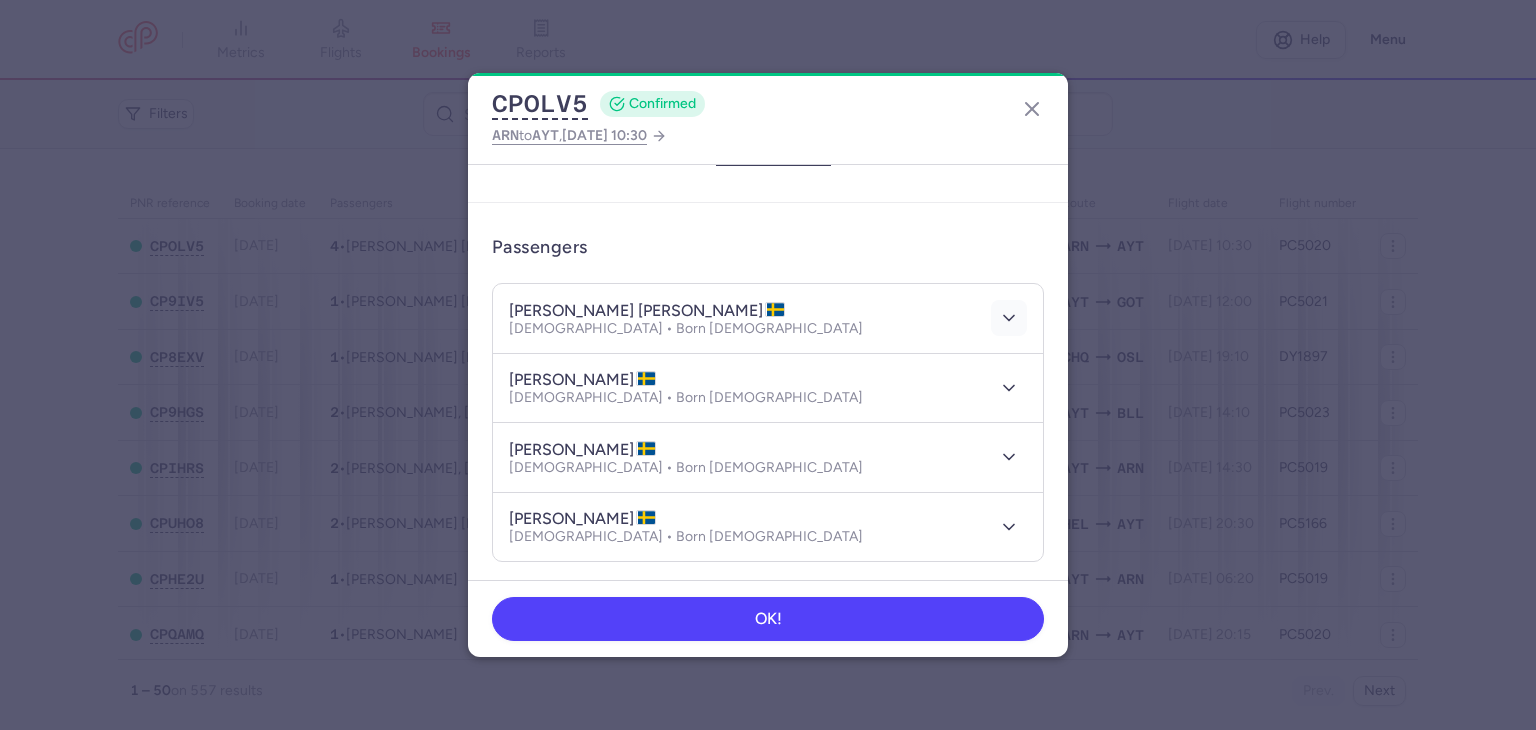 click 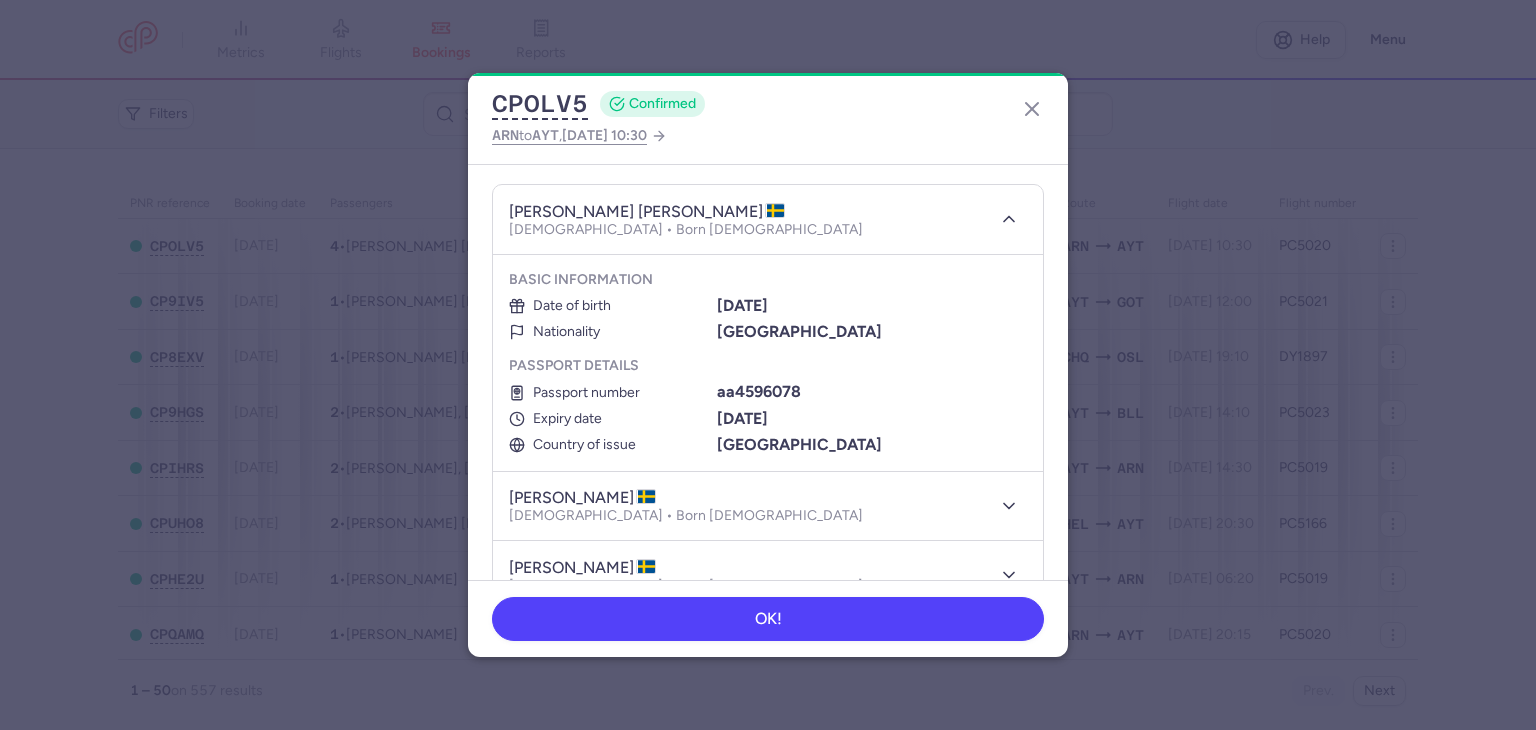 scroll, scrollTop: 202, scrollLeft: 0, axis: vertical 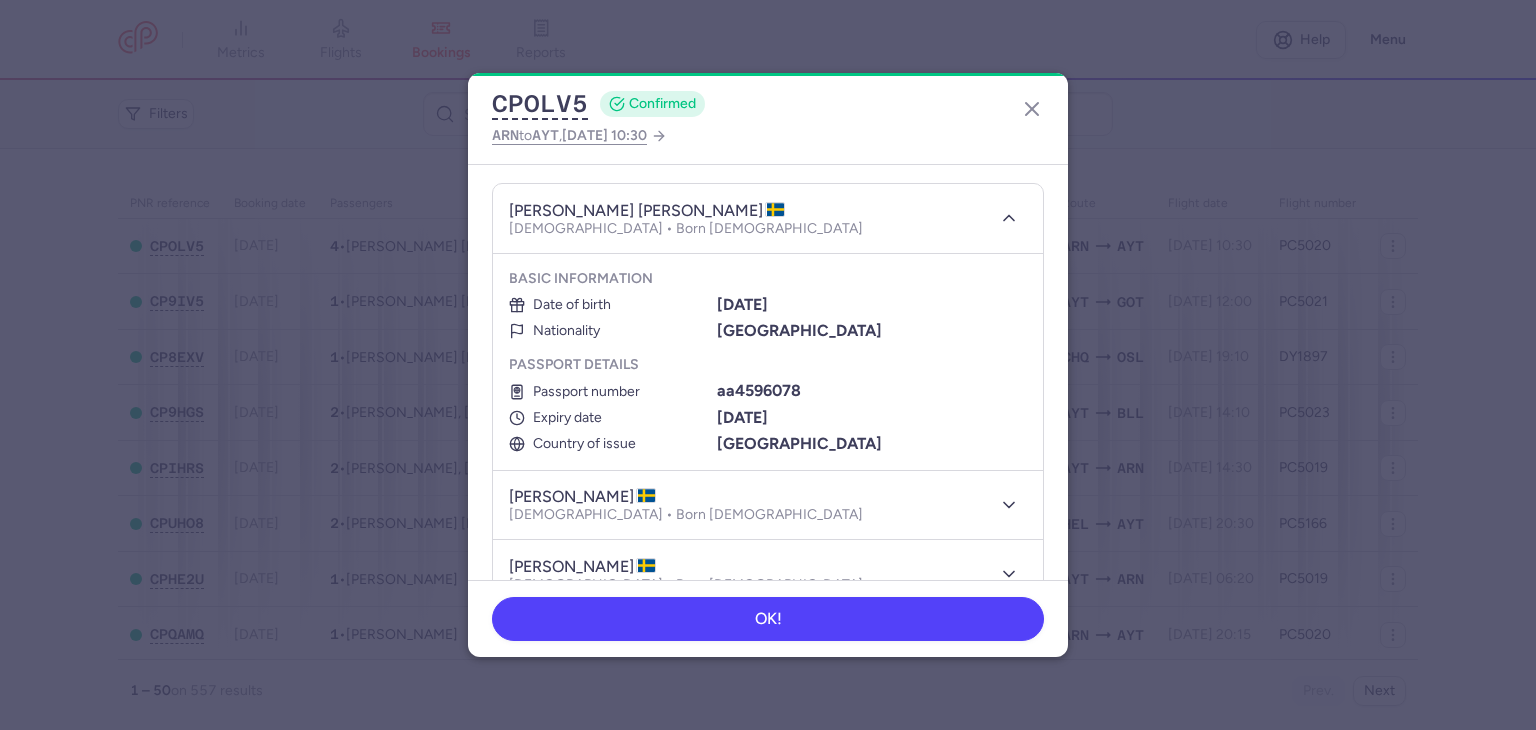 type 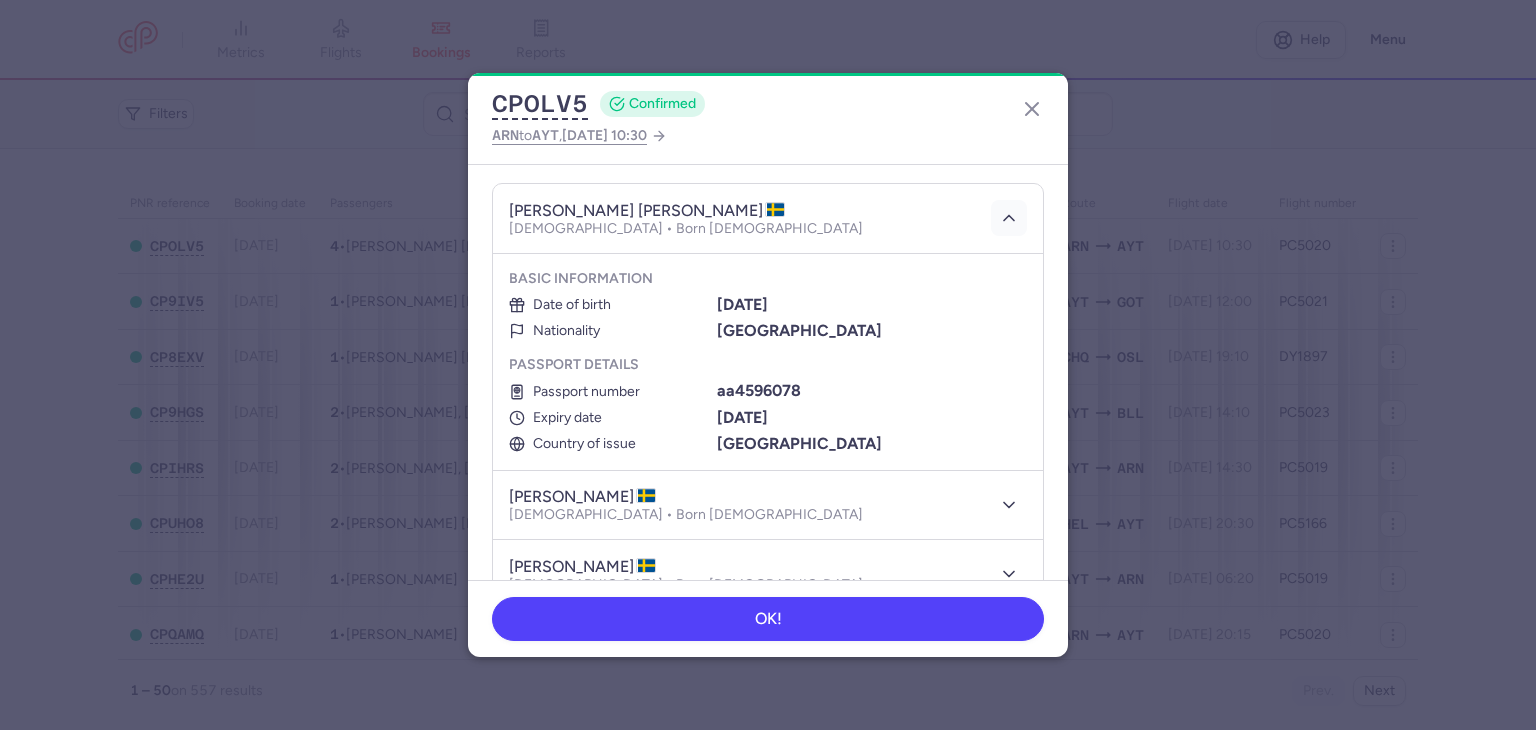 click 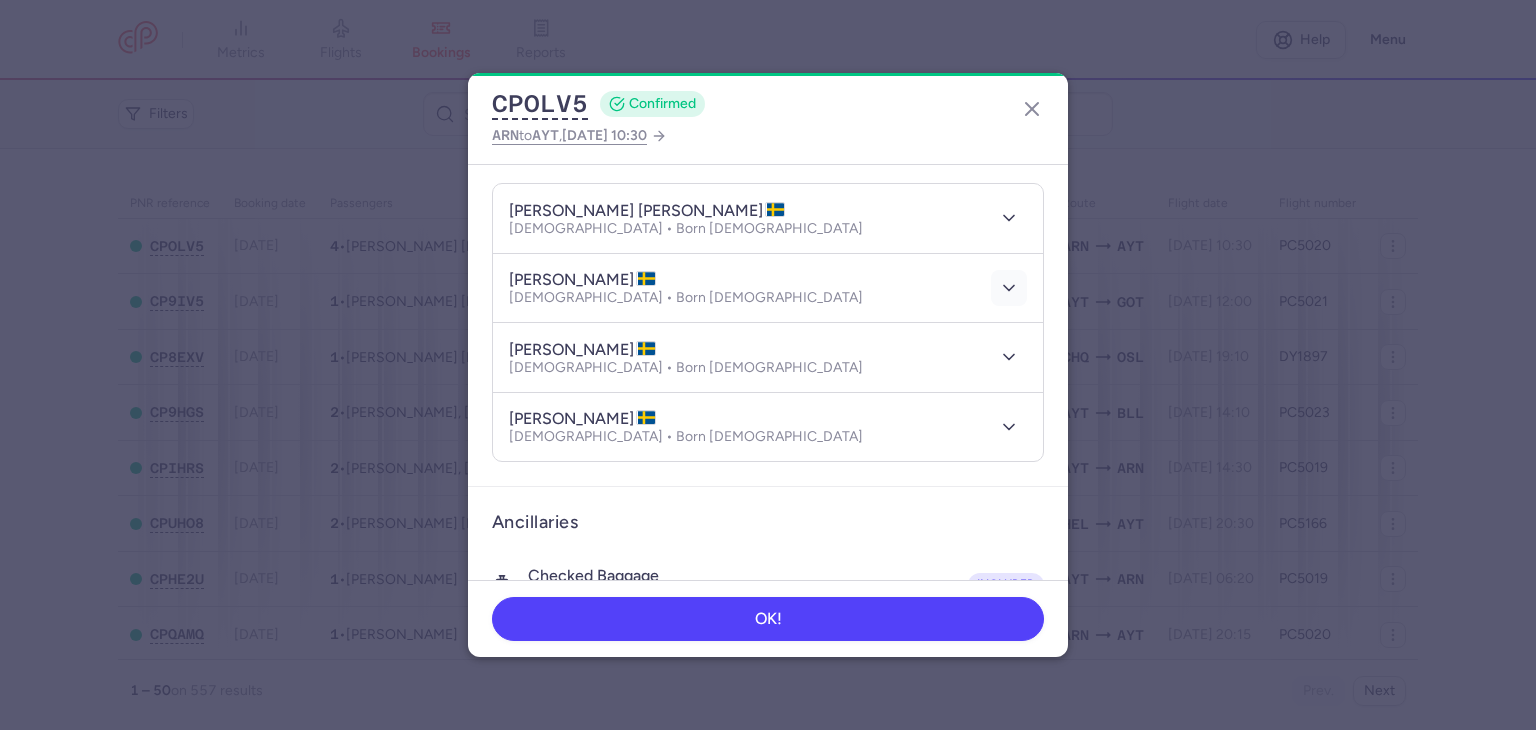 click 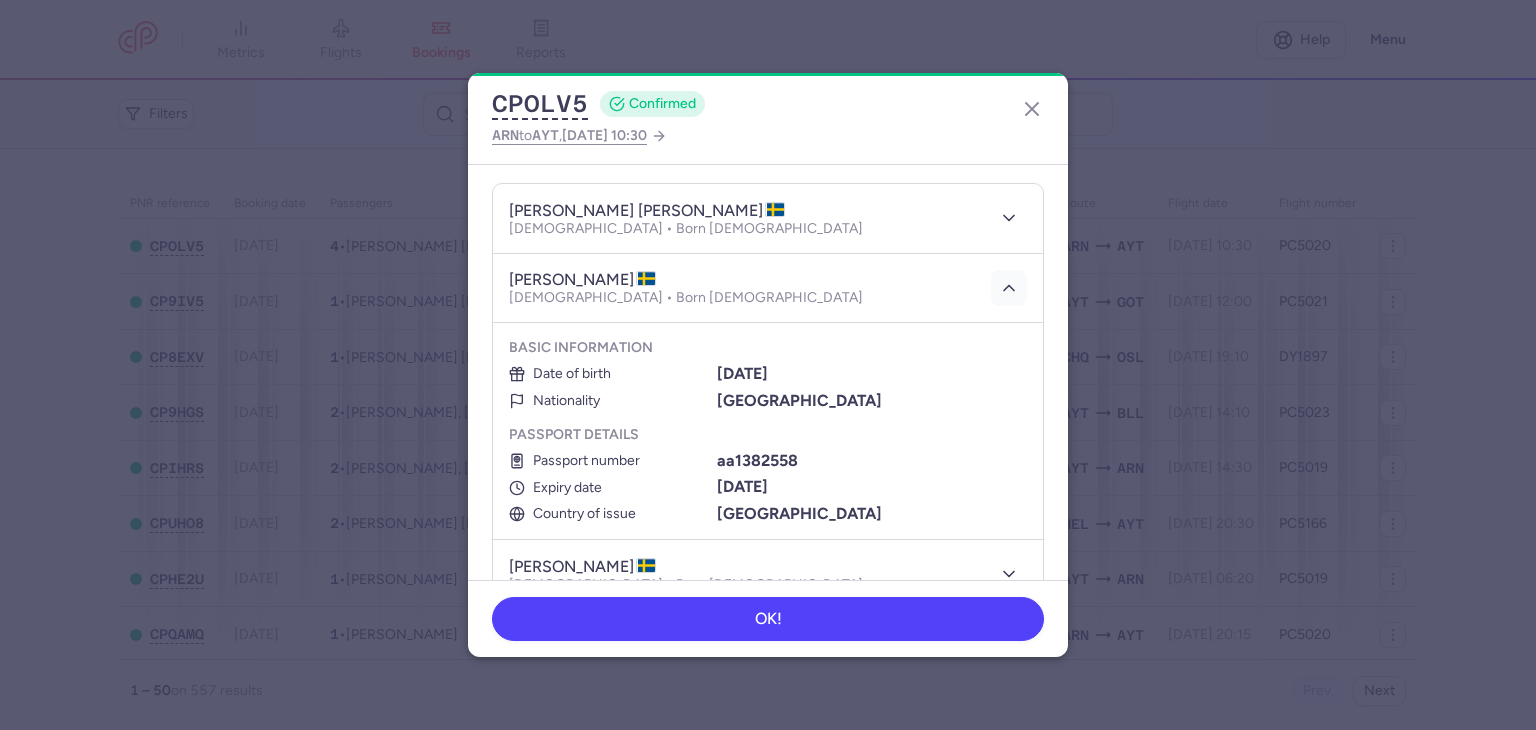 scroll, scrollTop: 302, scrollLeft: 0, axis: vertical 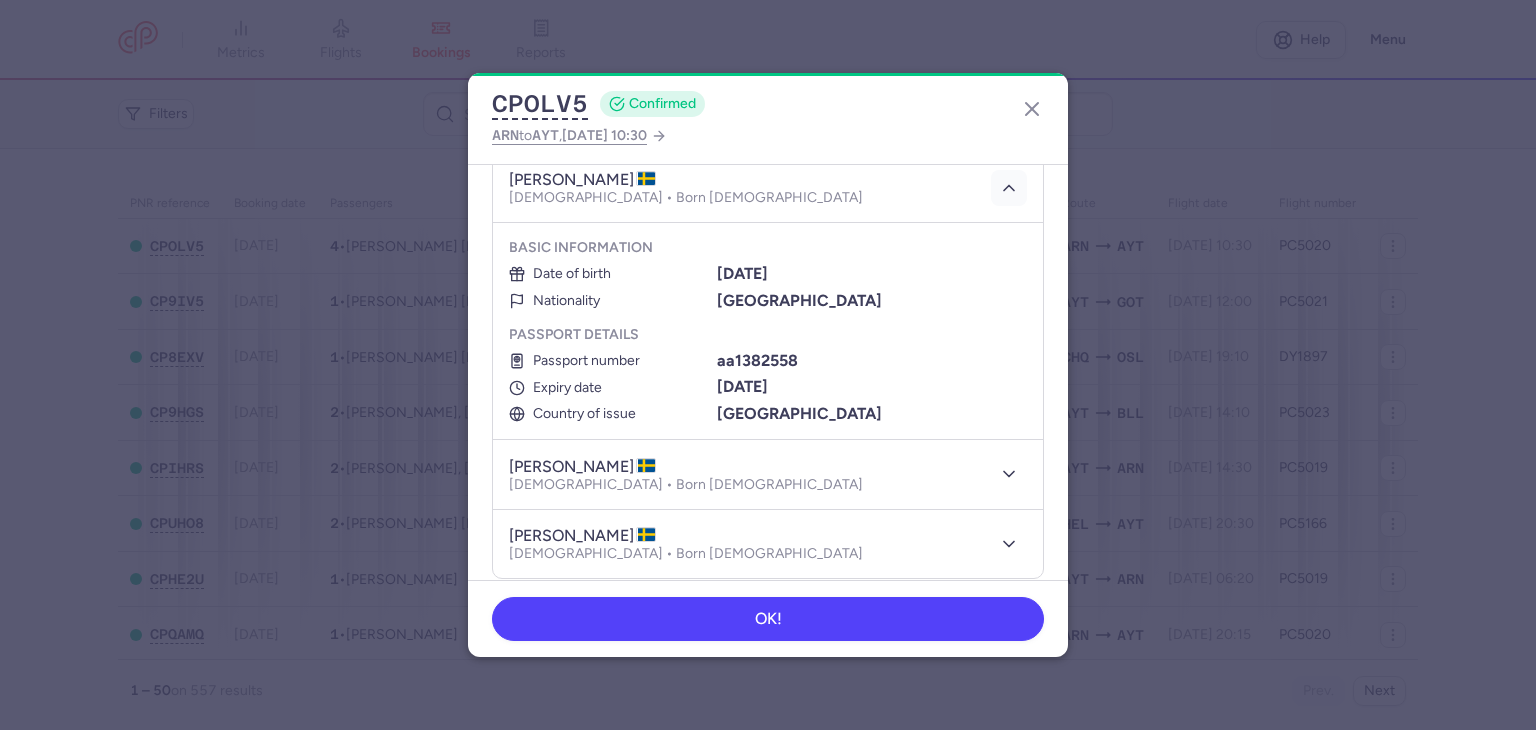 click 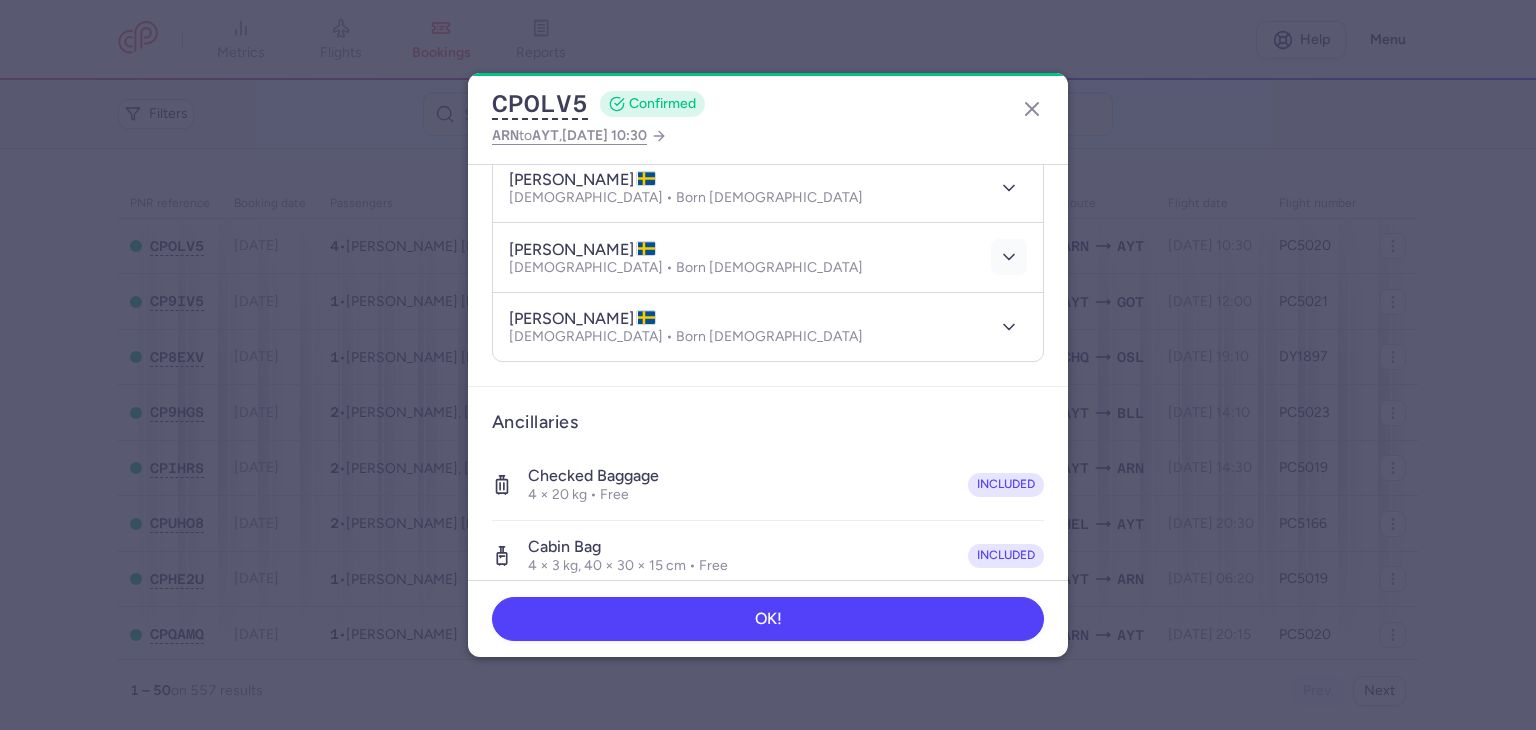 click 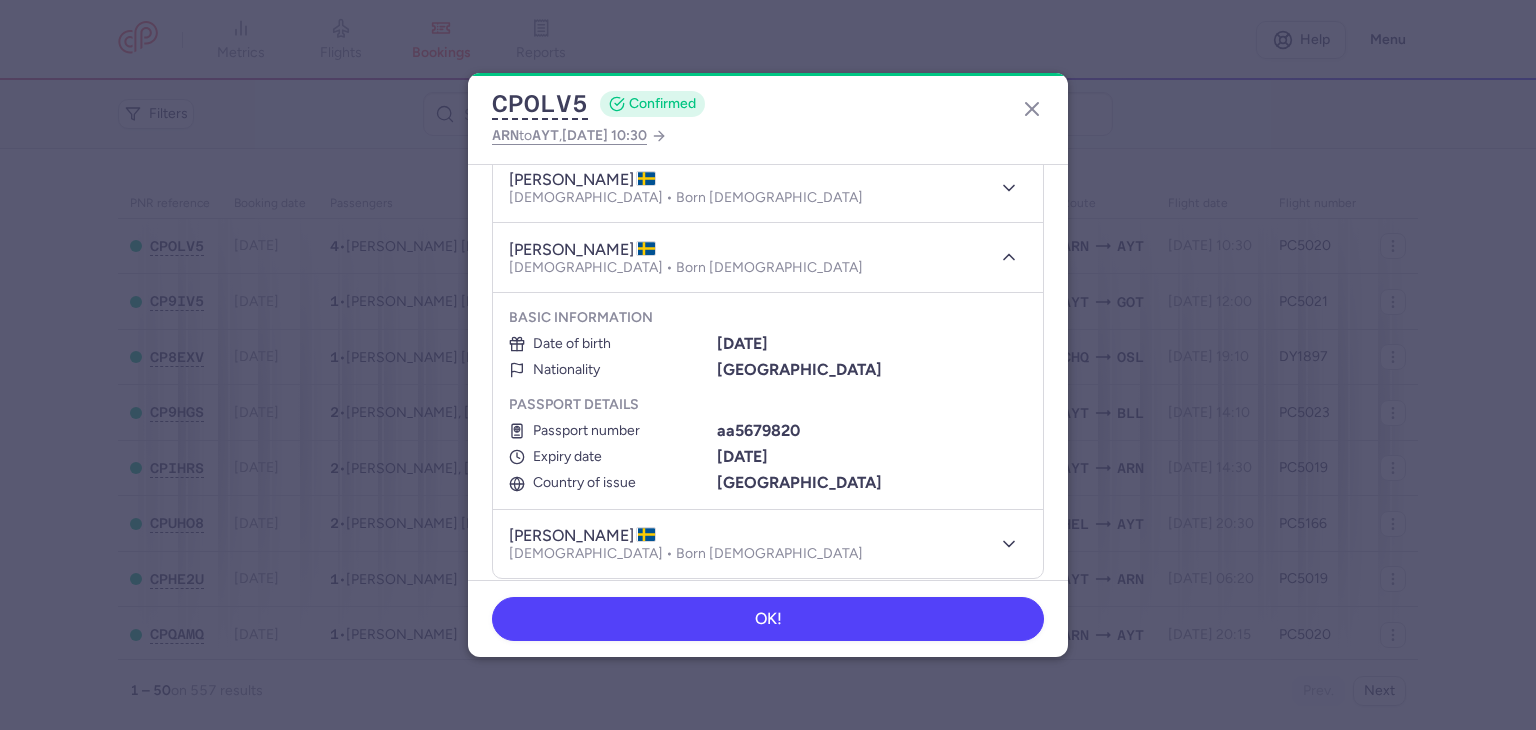 type 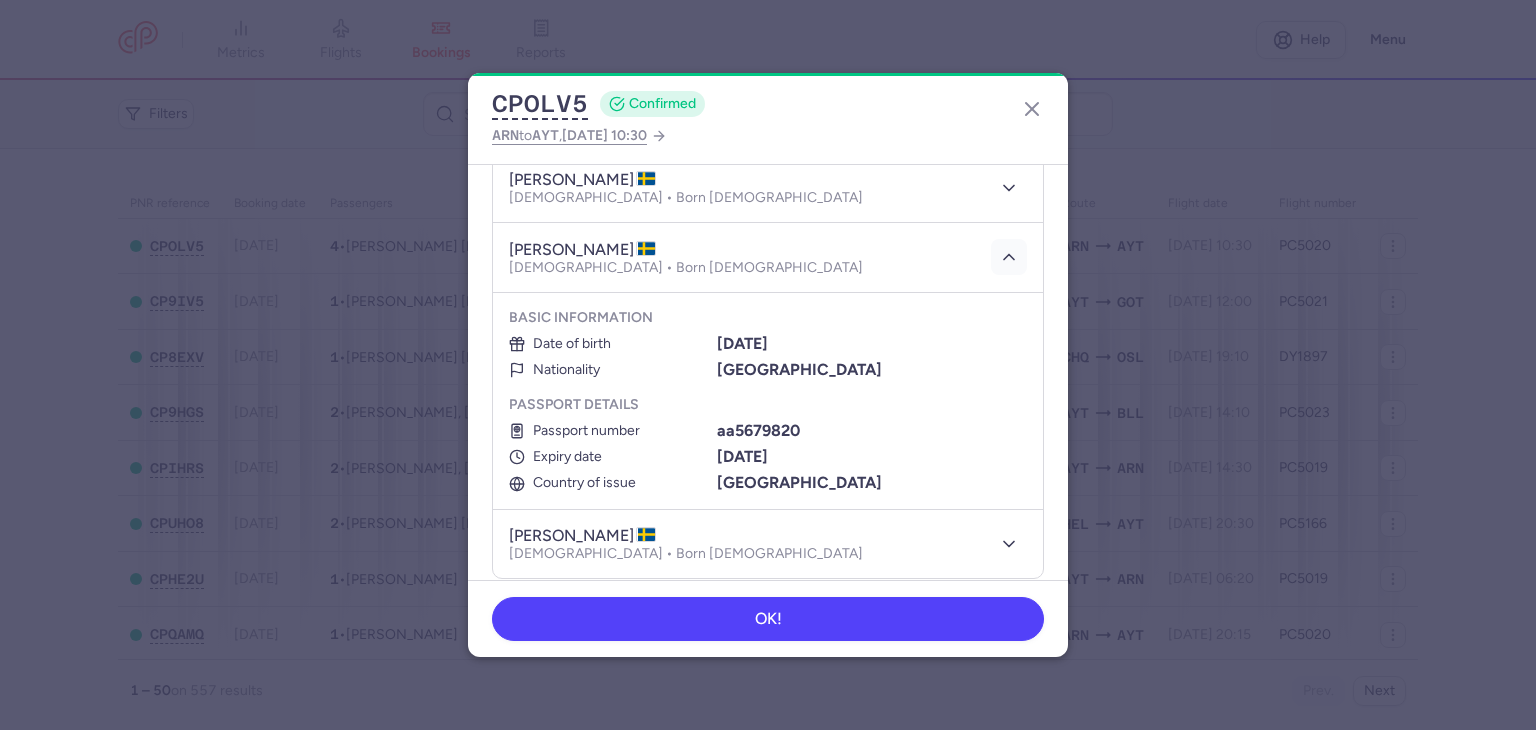 click at bounding box center (1009, 257) 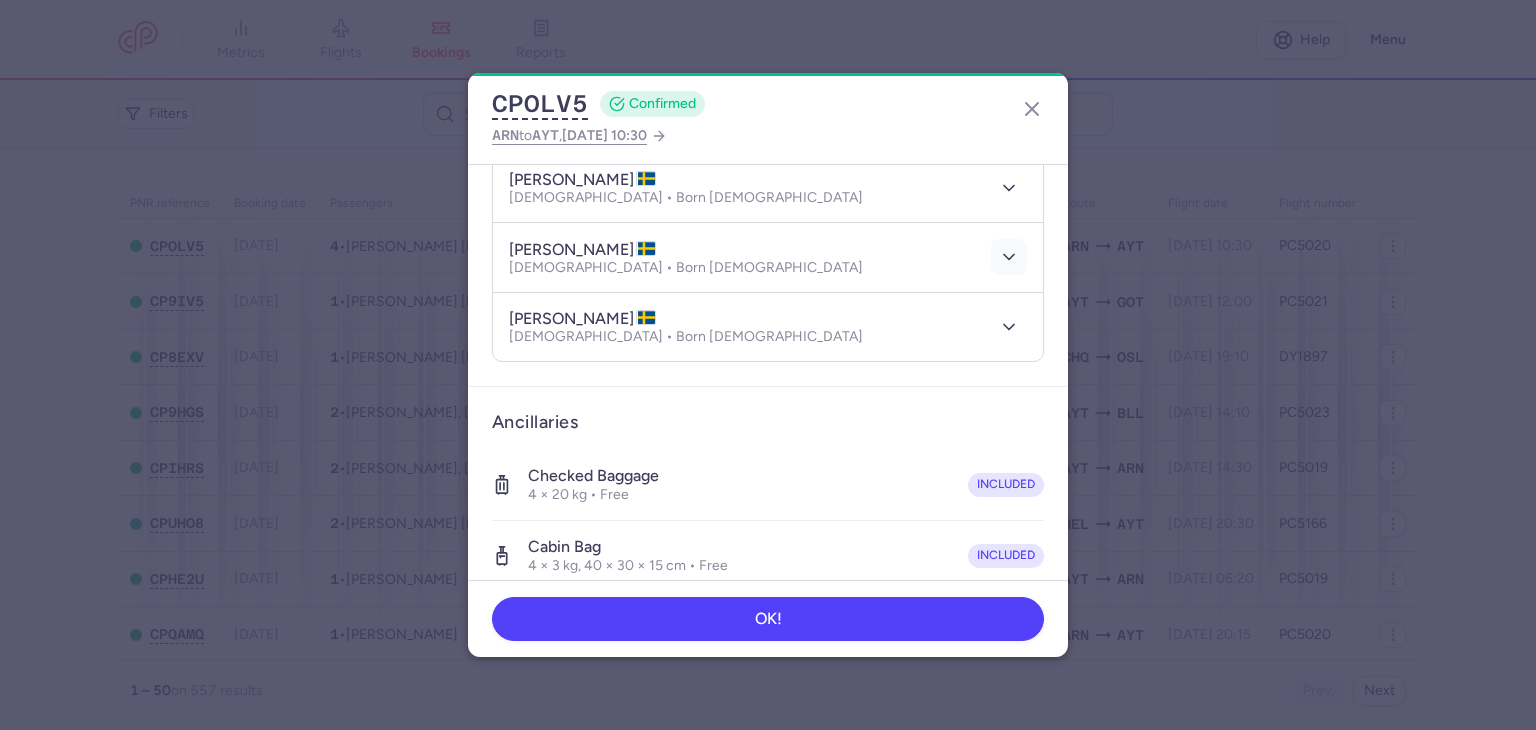 scroll, scrollTop: 402, scrollLeft: 0, axis: vertical 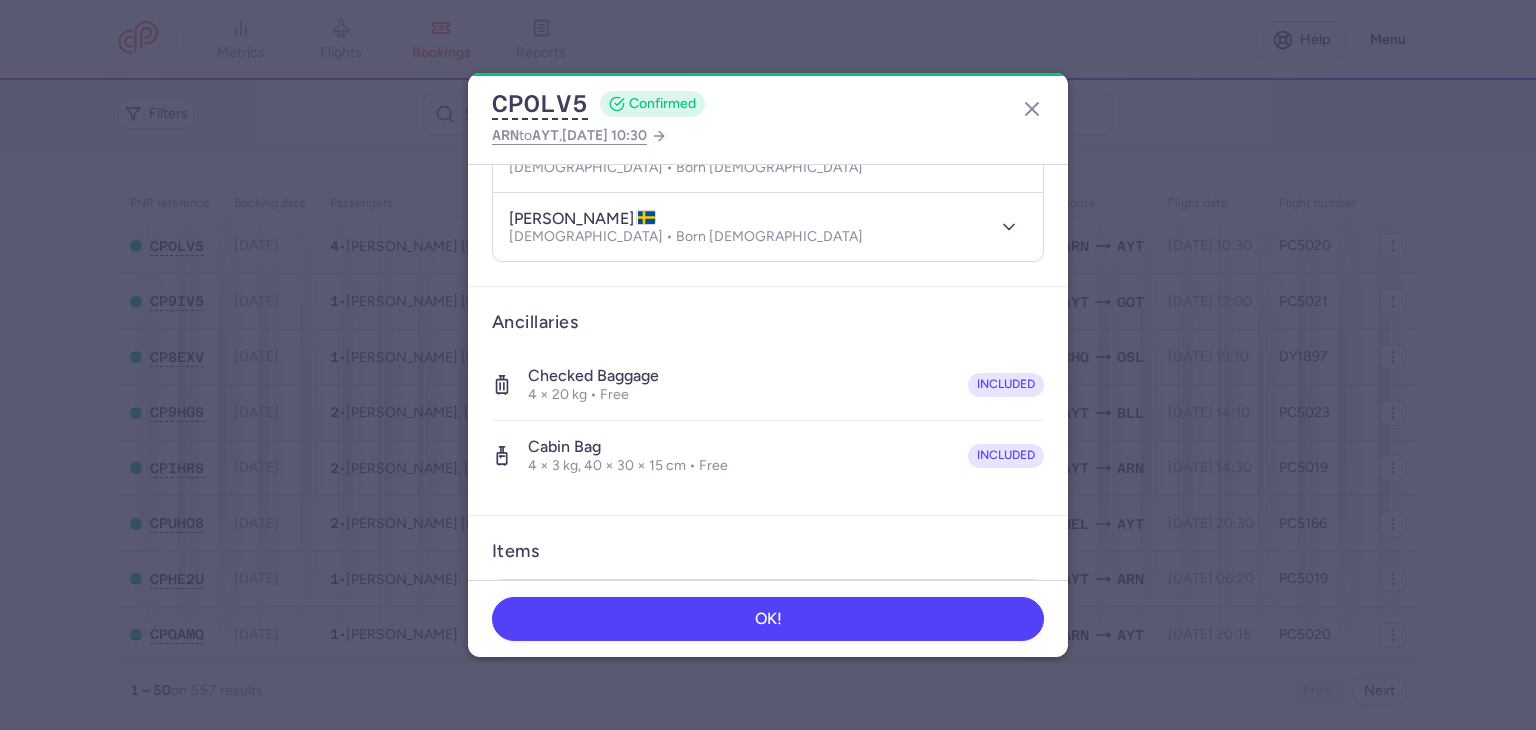 click on "[PERSON_NAME]  [DEMOGRAPHIC_DATA] • Born [DEMOGRAPHIC_DATA]" at bounding box center (768, 227) 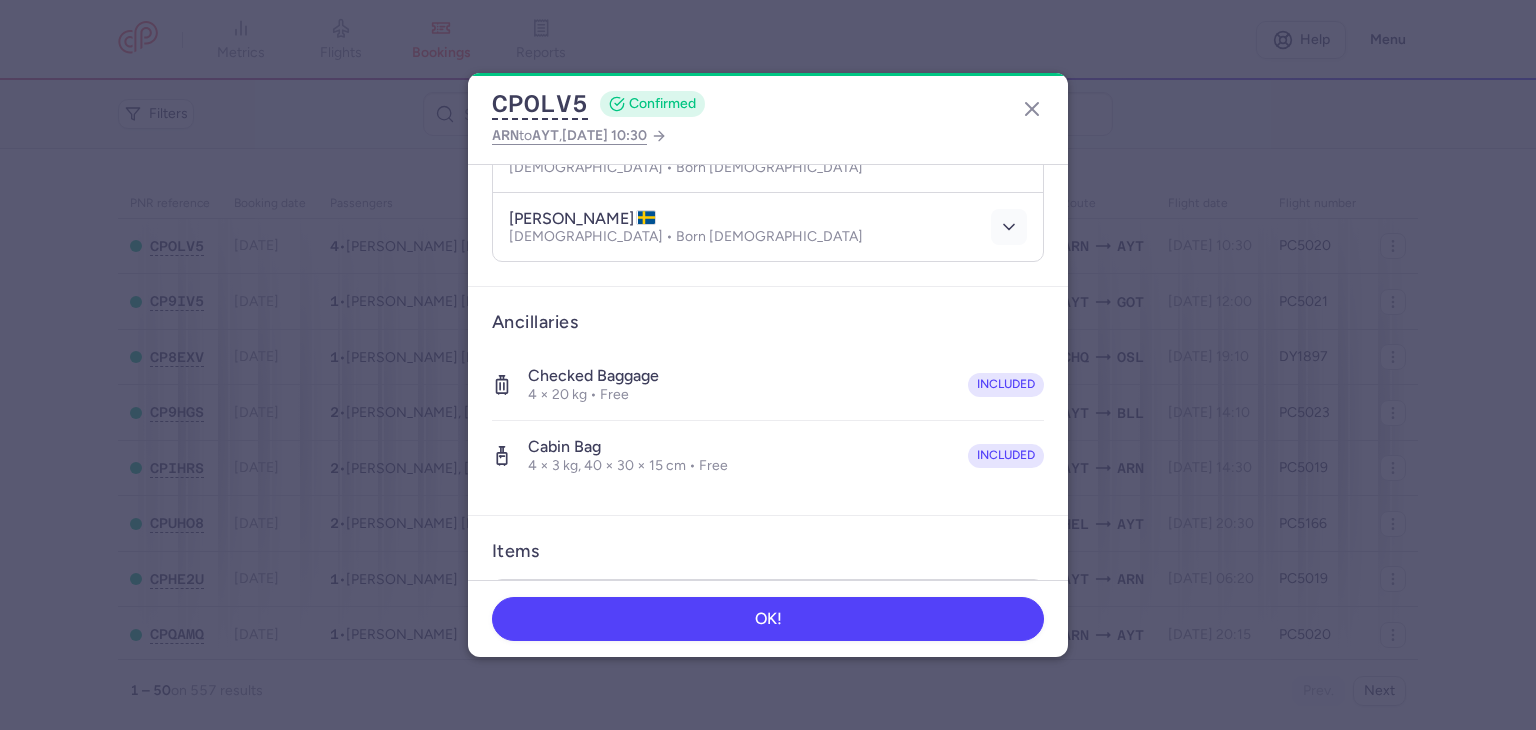 click at bounding box center (1009, 227) 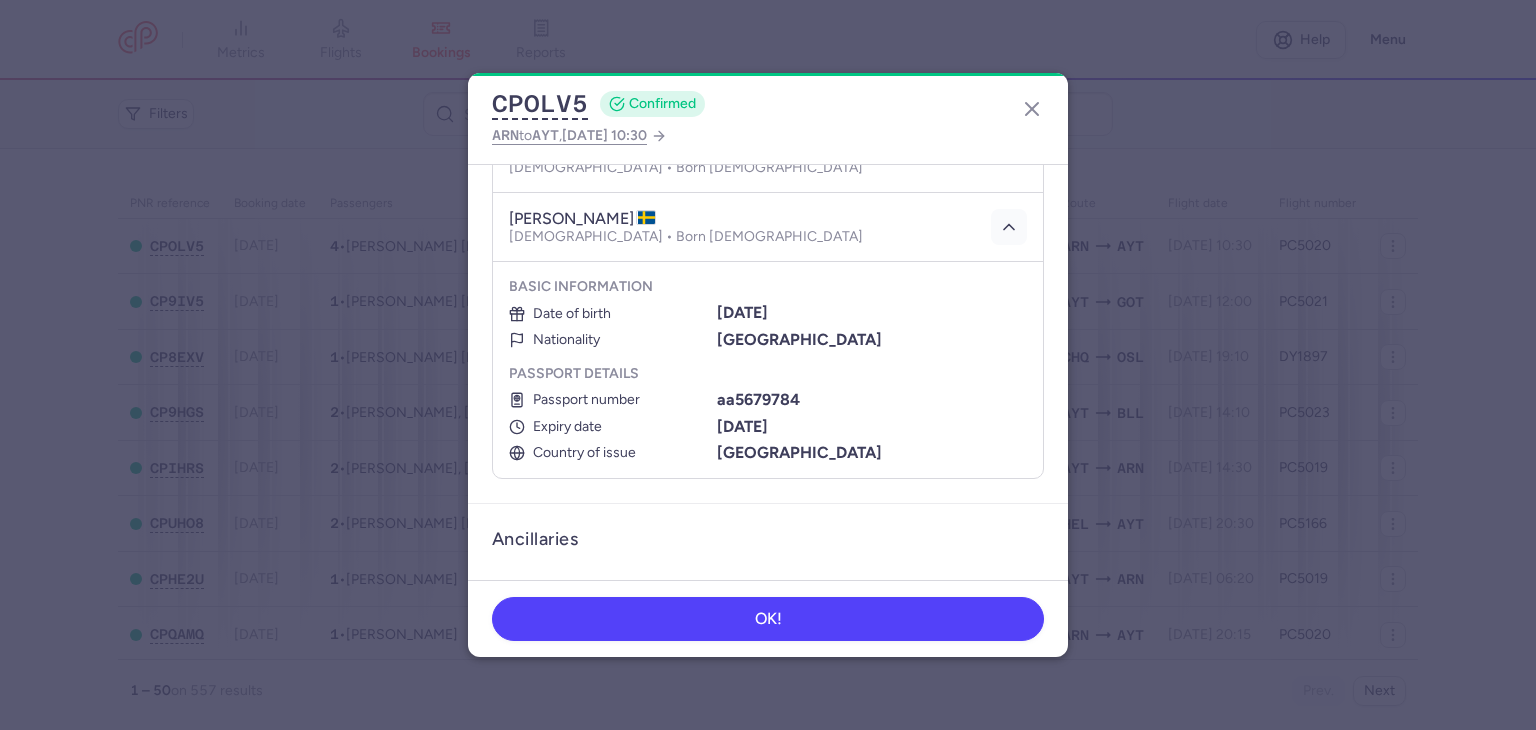 type 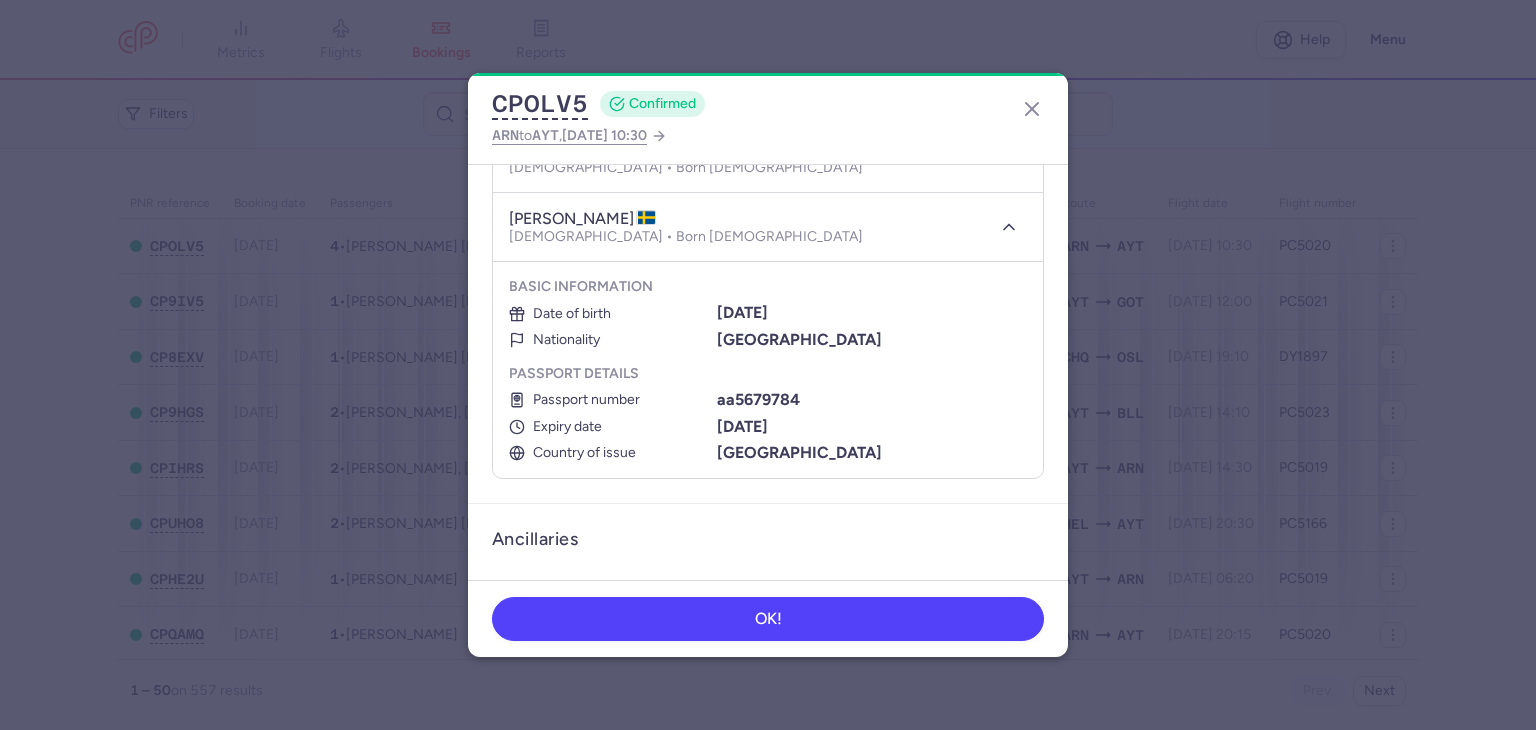 click on "OK!" 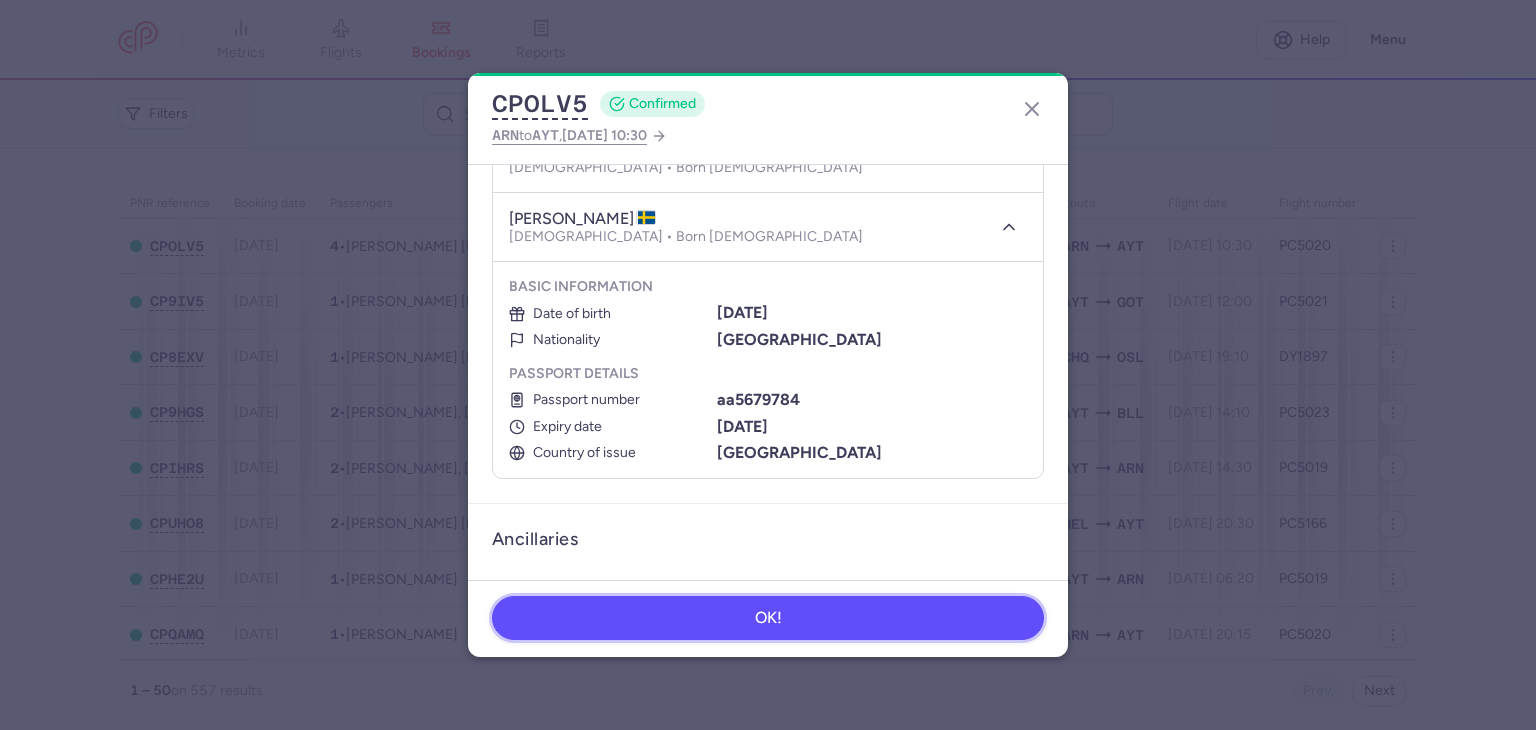 click on "OK!" at bounding box center [768, 618] 